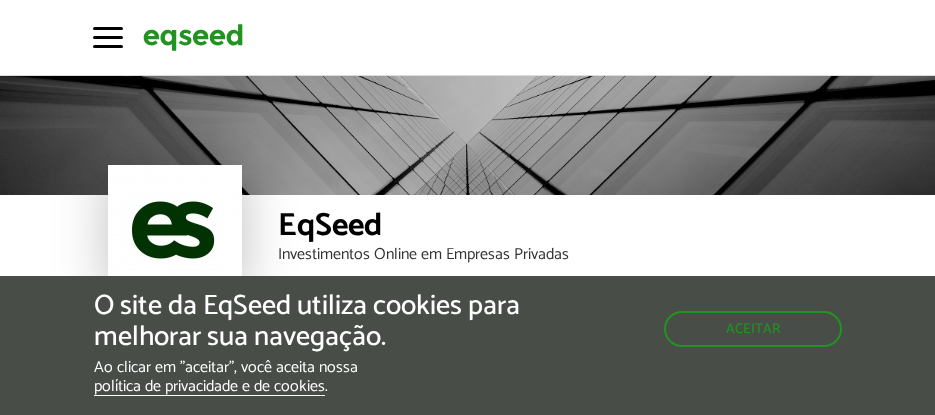 scroll, scrollTop: 0, scrollLeft: 0, axis: both 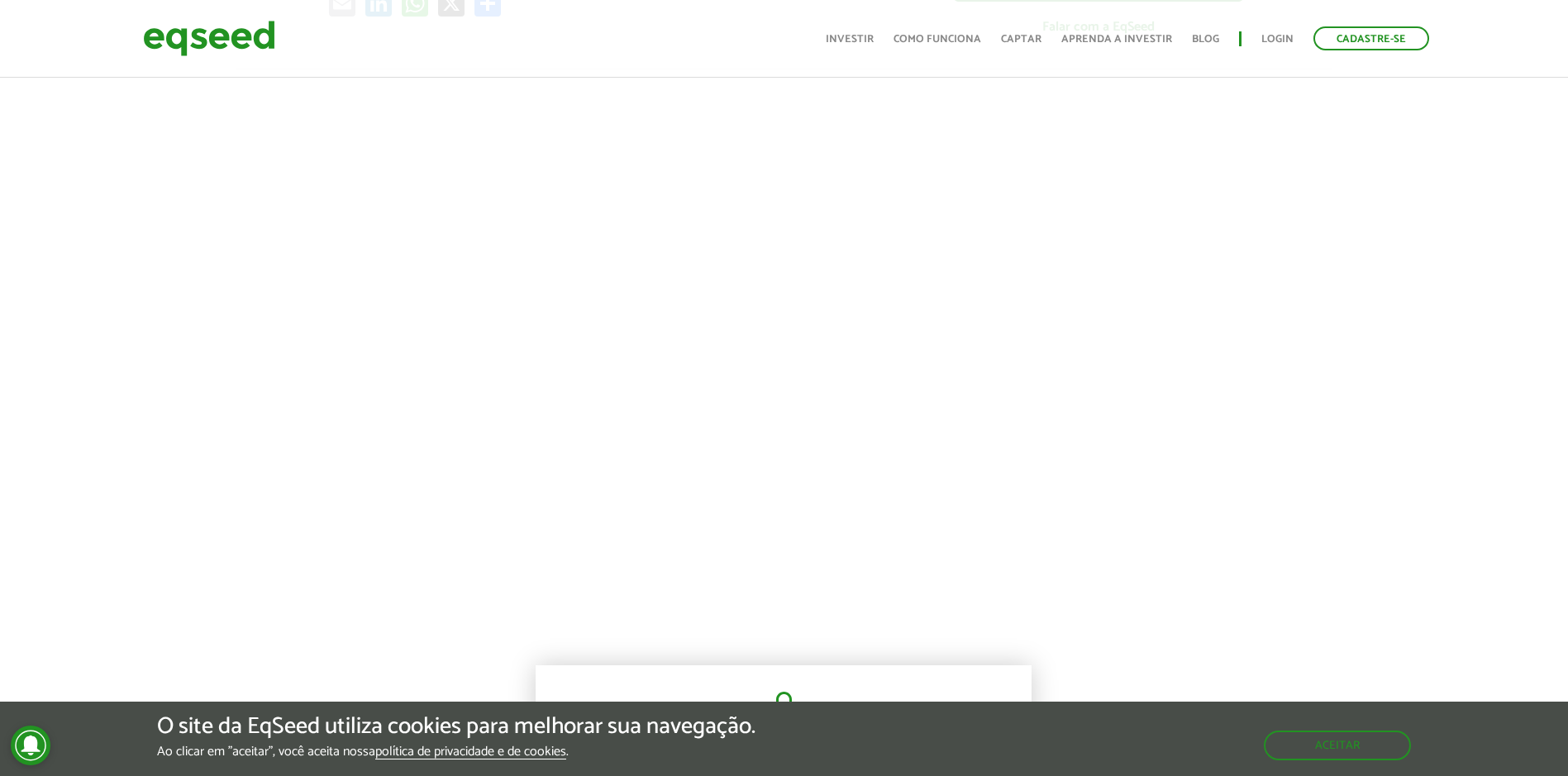 click at bounding box center (784, 350) 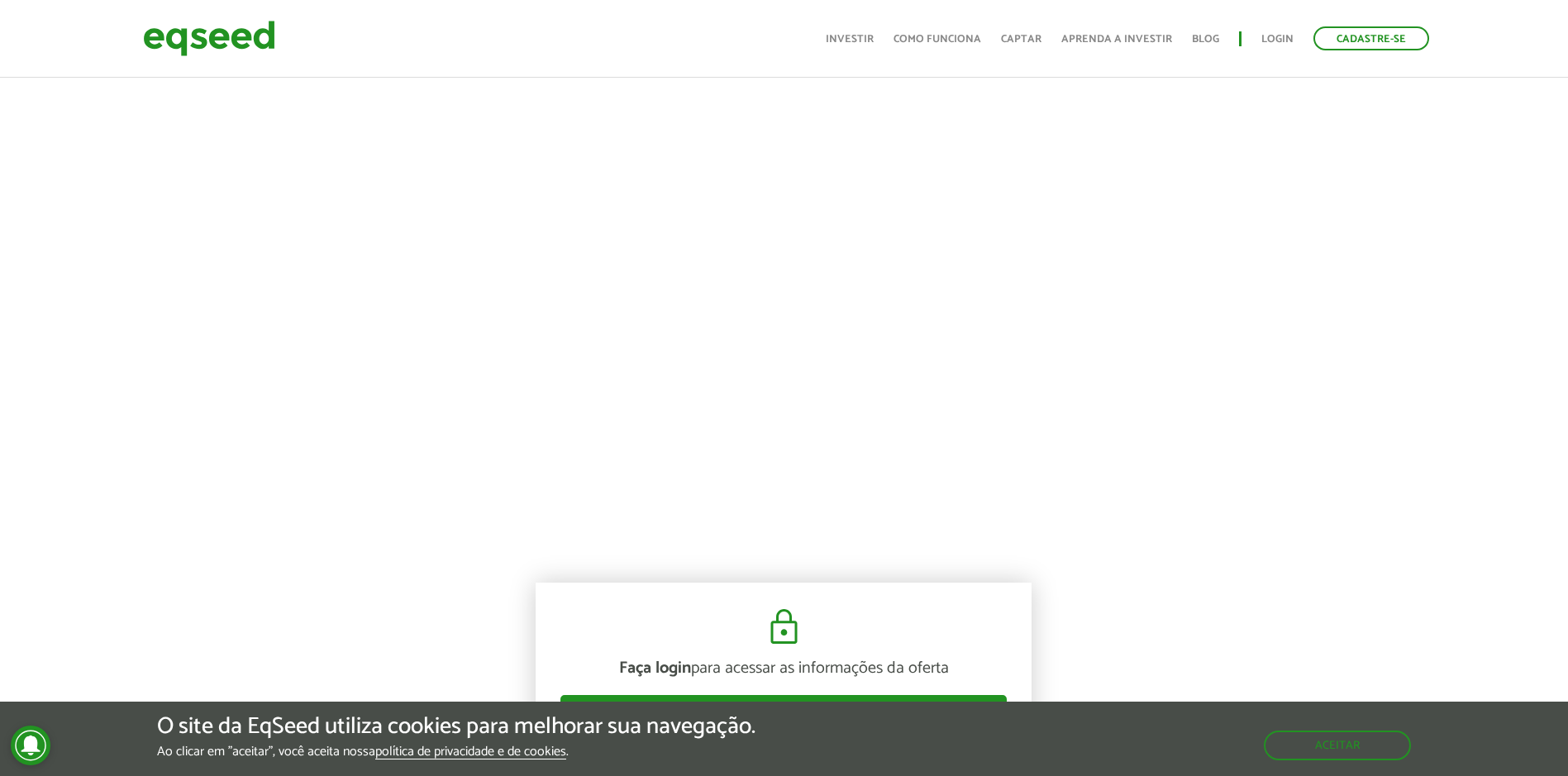 scroll, scrollTop: 578, scrollLeft: 0, axis: vertical 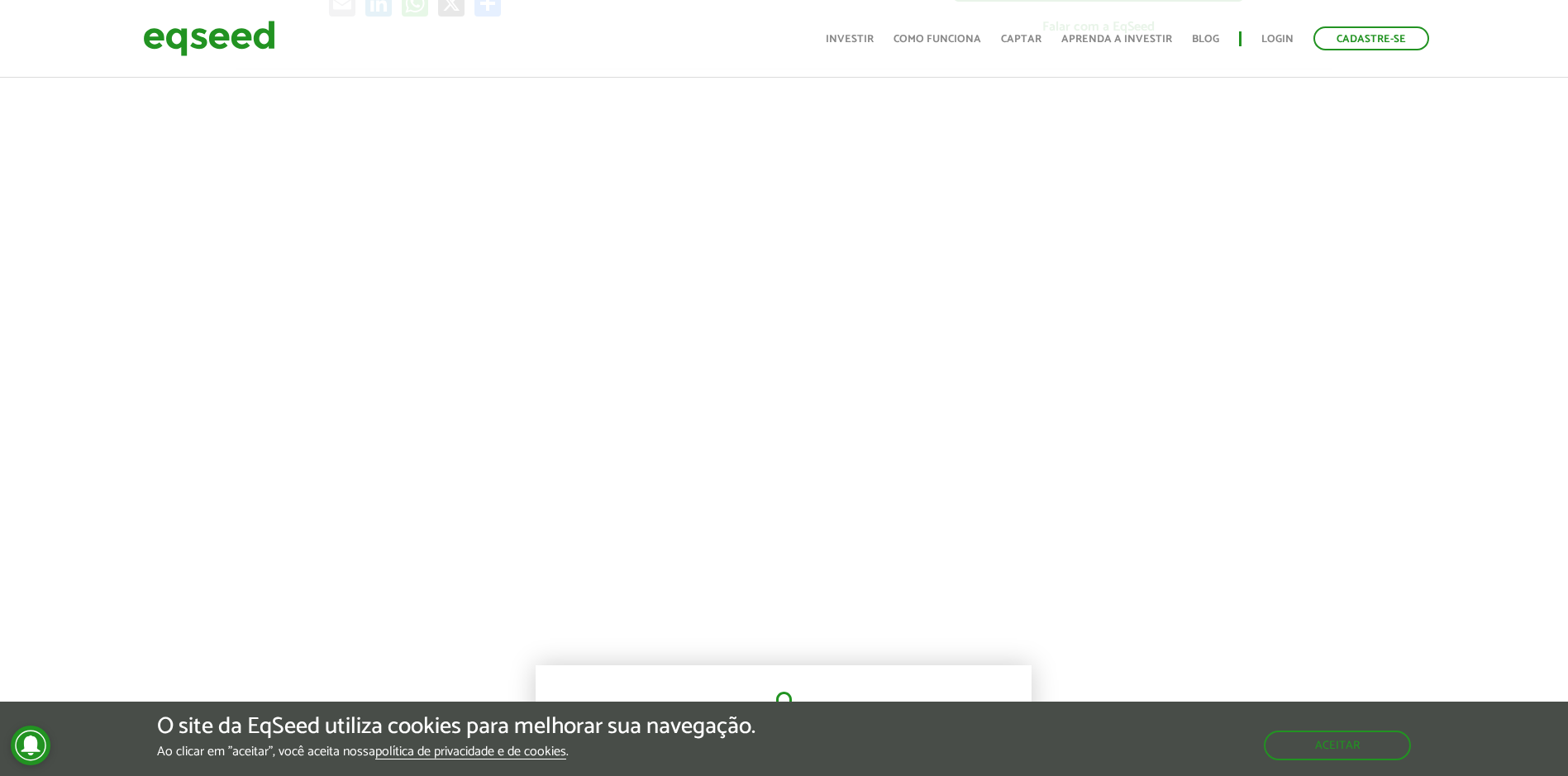 click at bounding box center (784, 350) 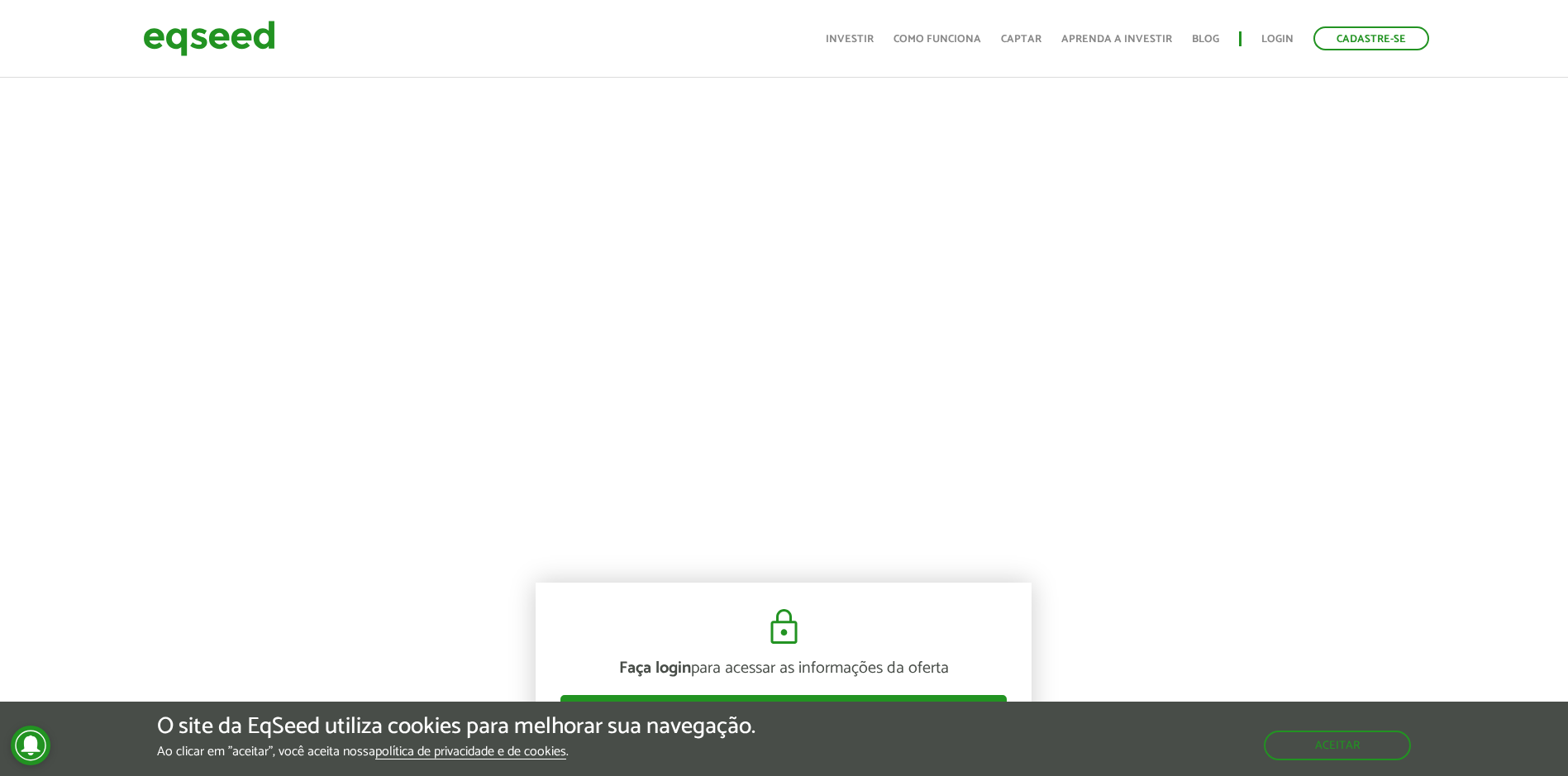 click at bounding box center [784, 268] 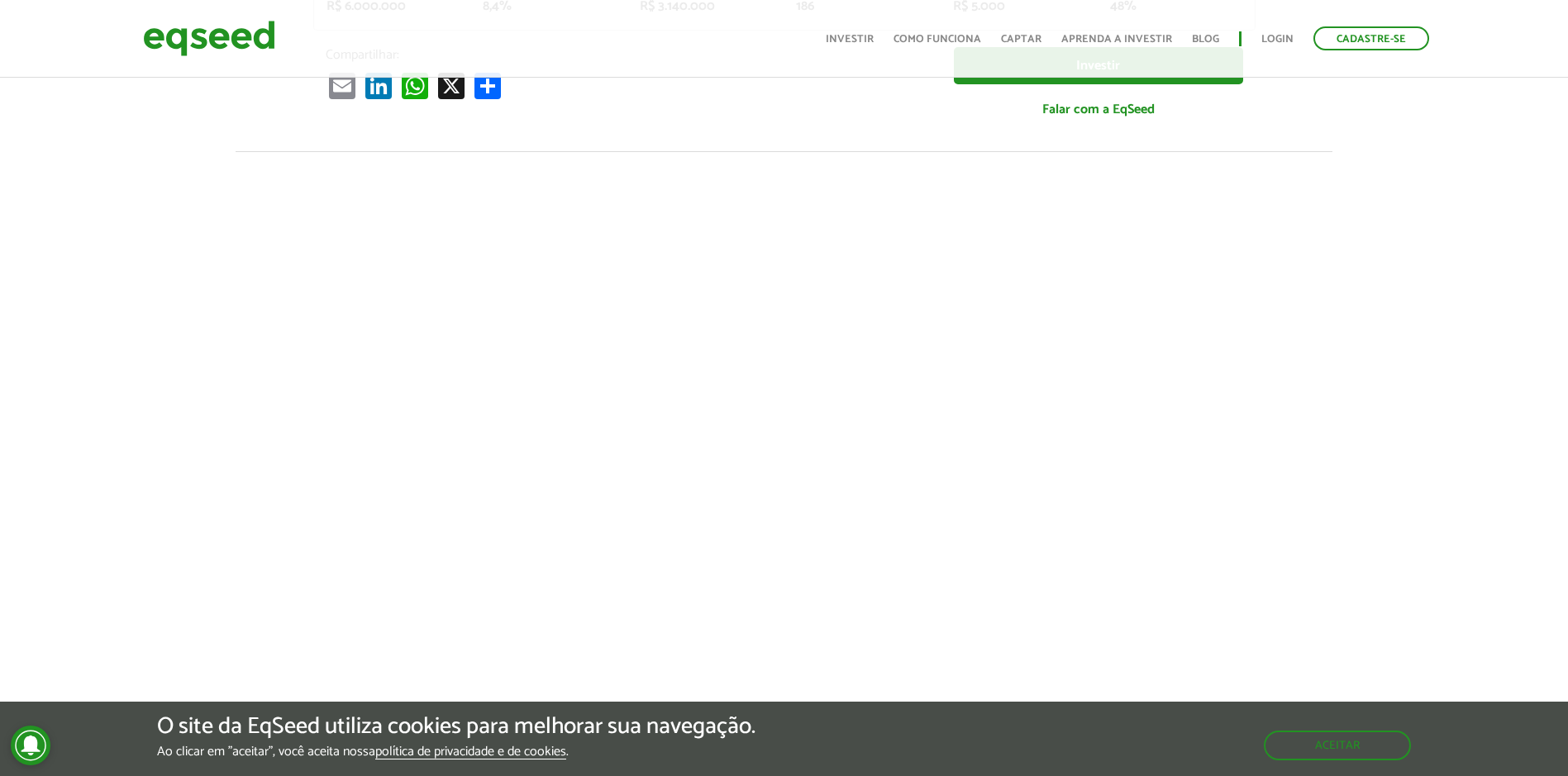 scroll, scrollTop: 578, scrollLeft: 0, axis: vertical 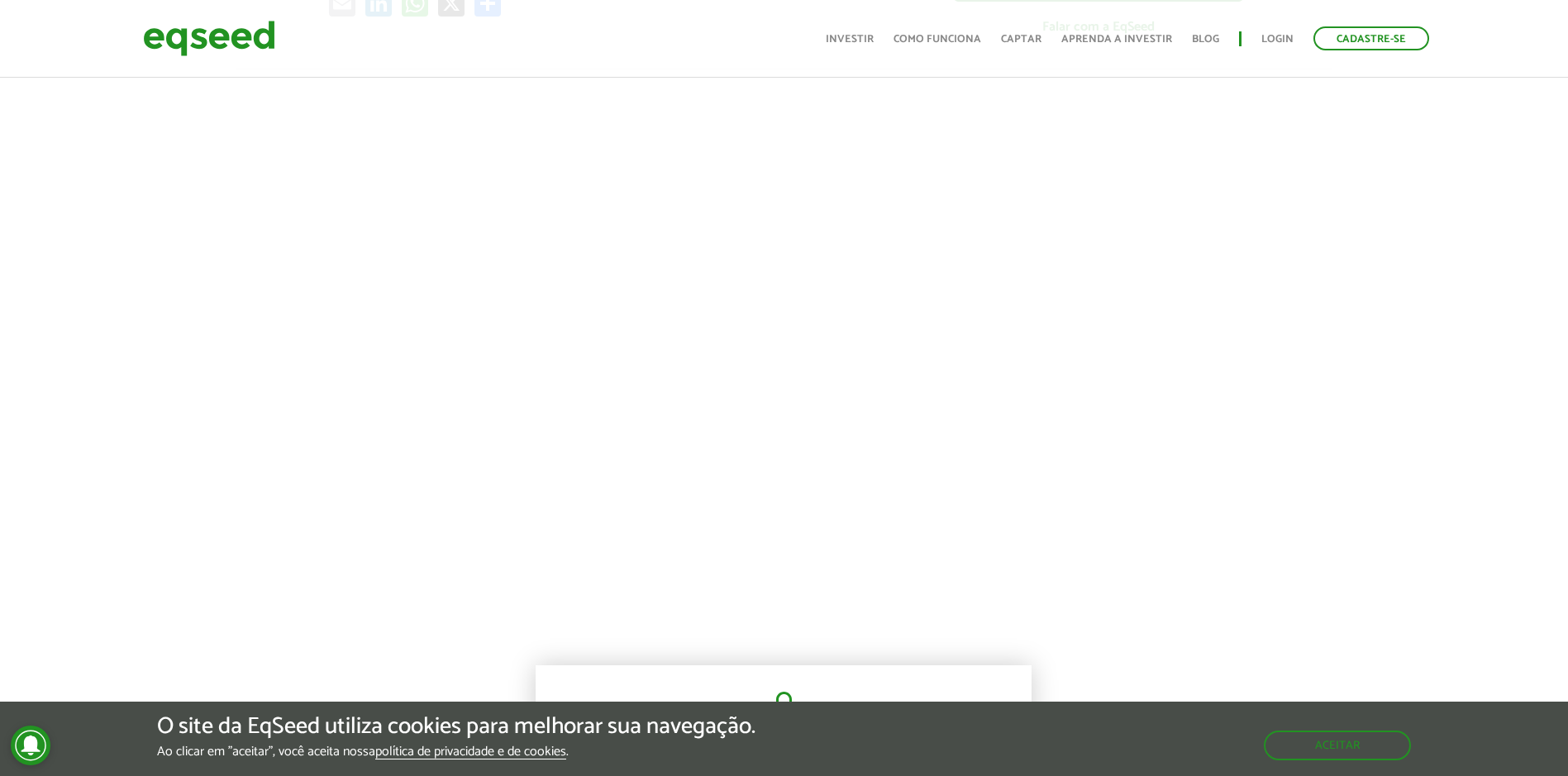 click at bounding box center [784, 350] 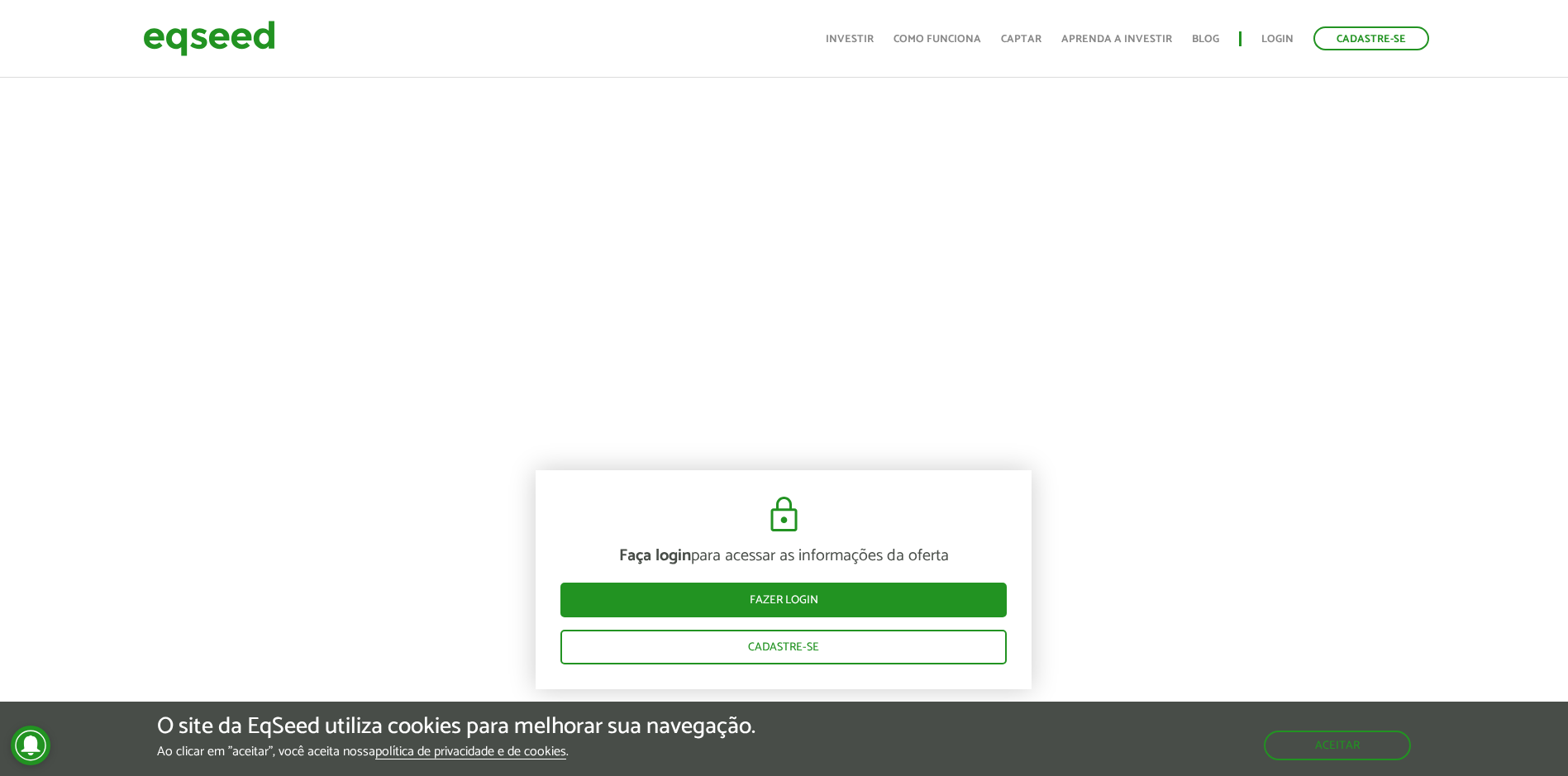 scroll, scrollTop: 744, scrollLeft: 0, axis: vertical 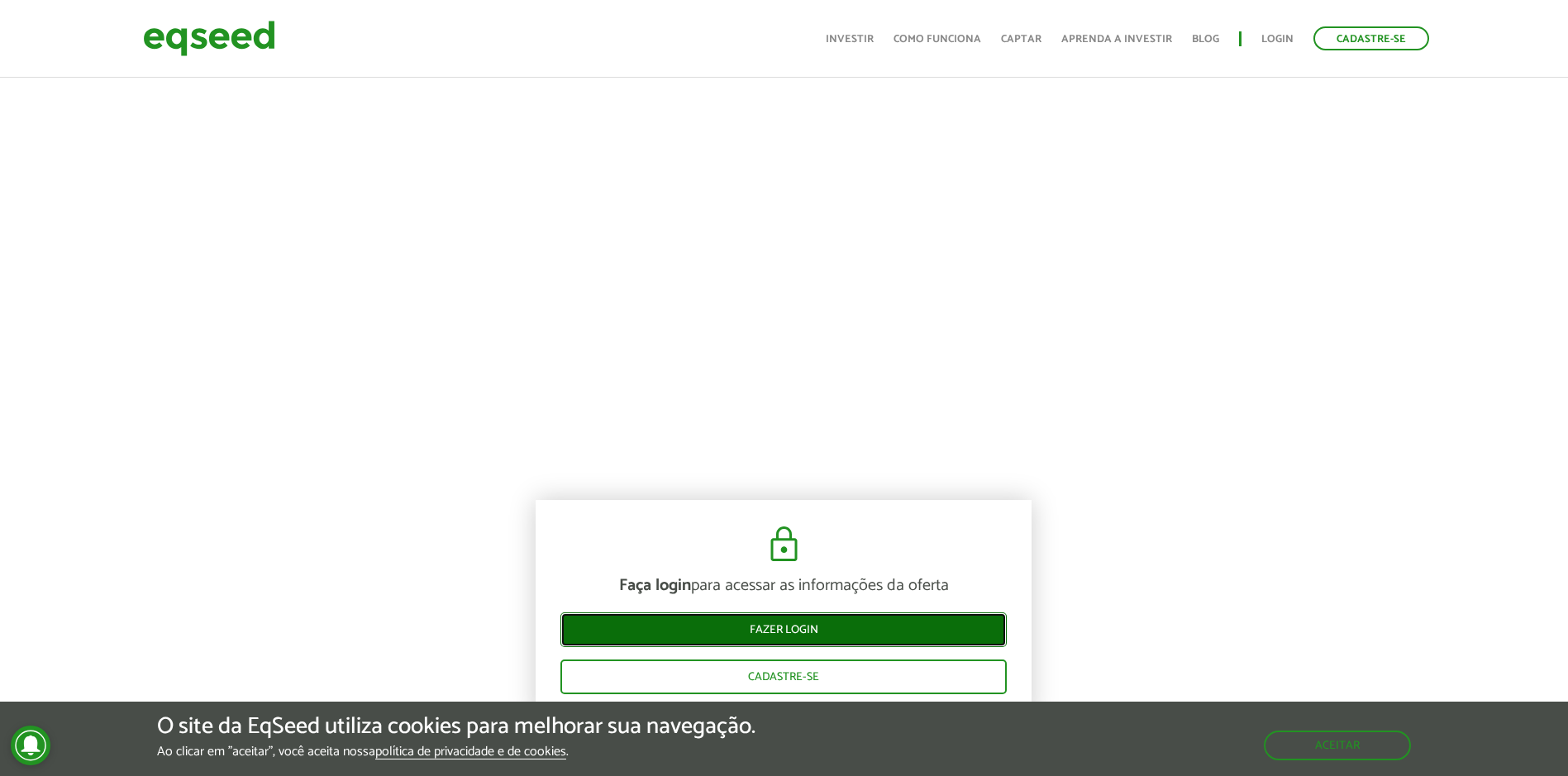click on "Fazer login" at bounding box center [784, 630] 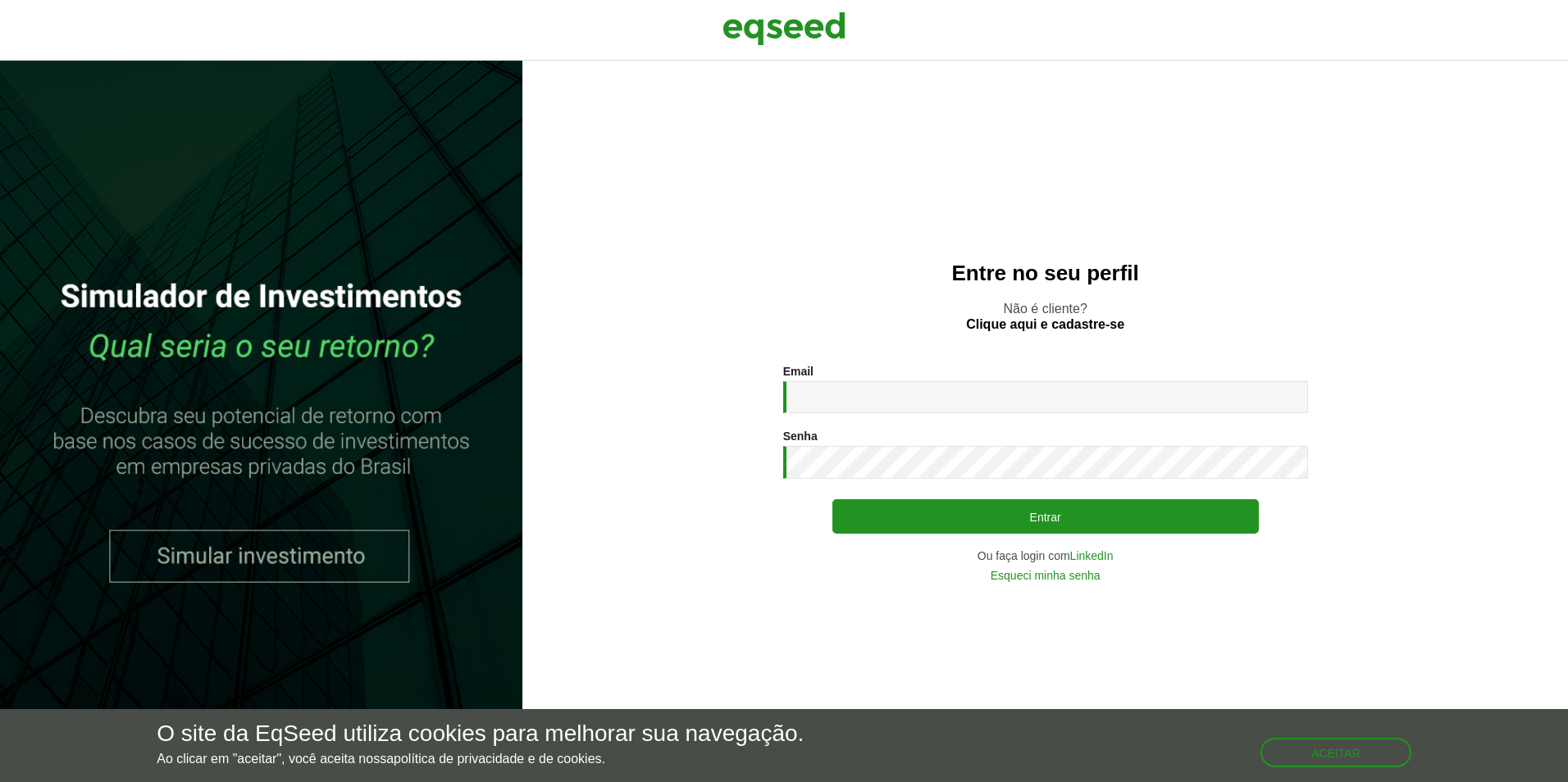 scroll, scrollTop: 0, scrollLeft: 0, axis: both 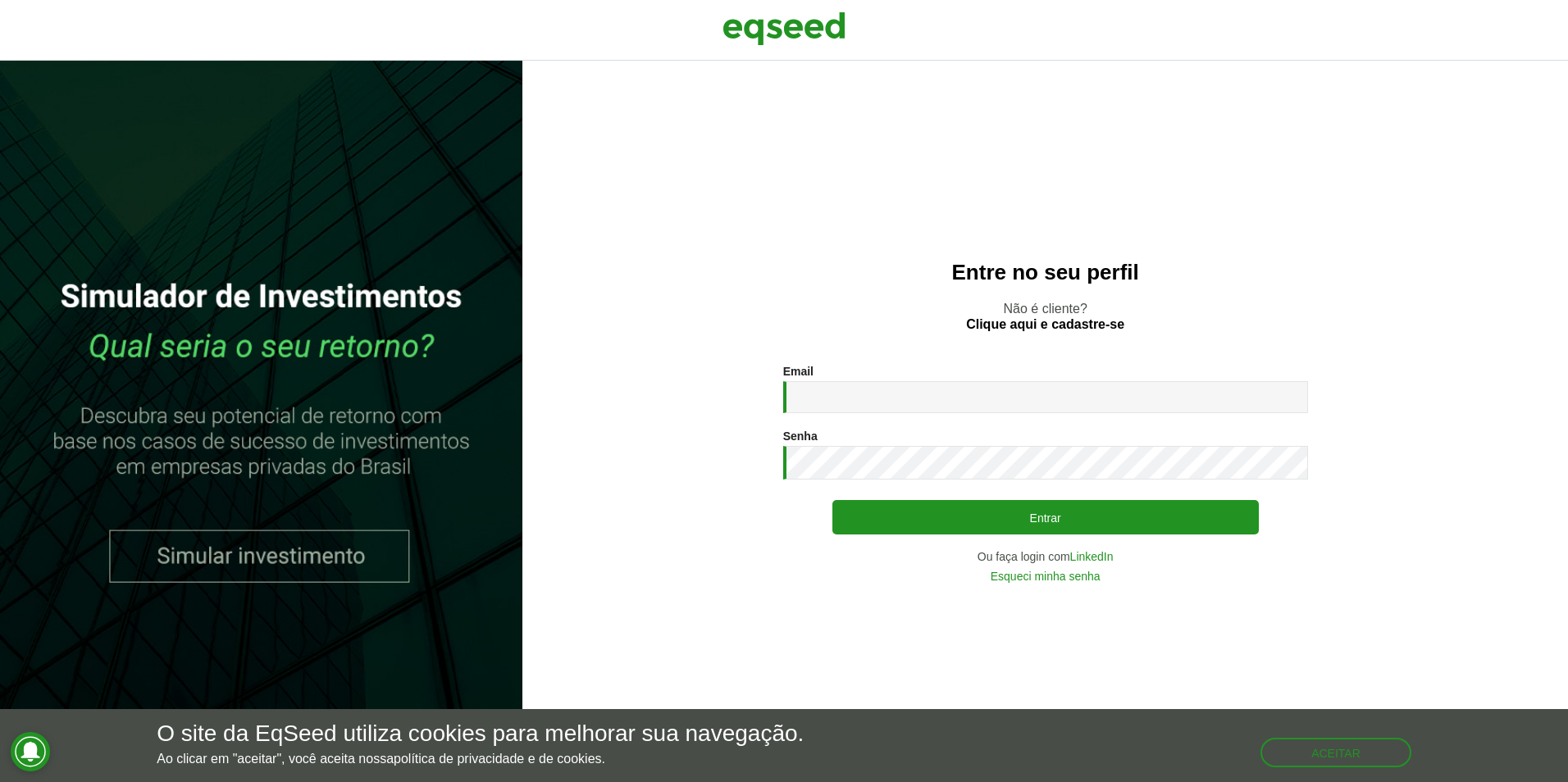 type on "**********" 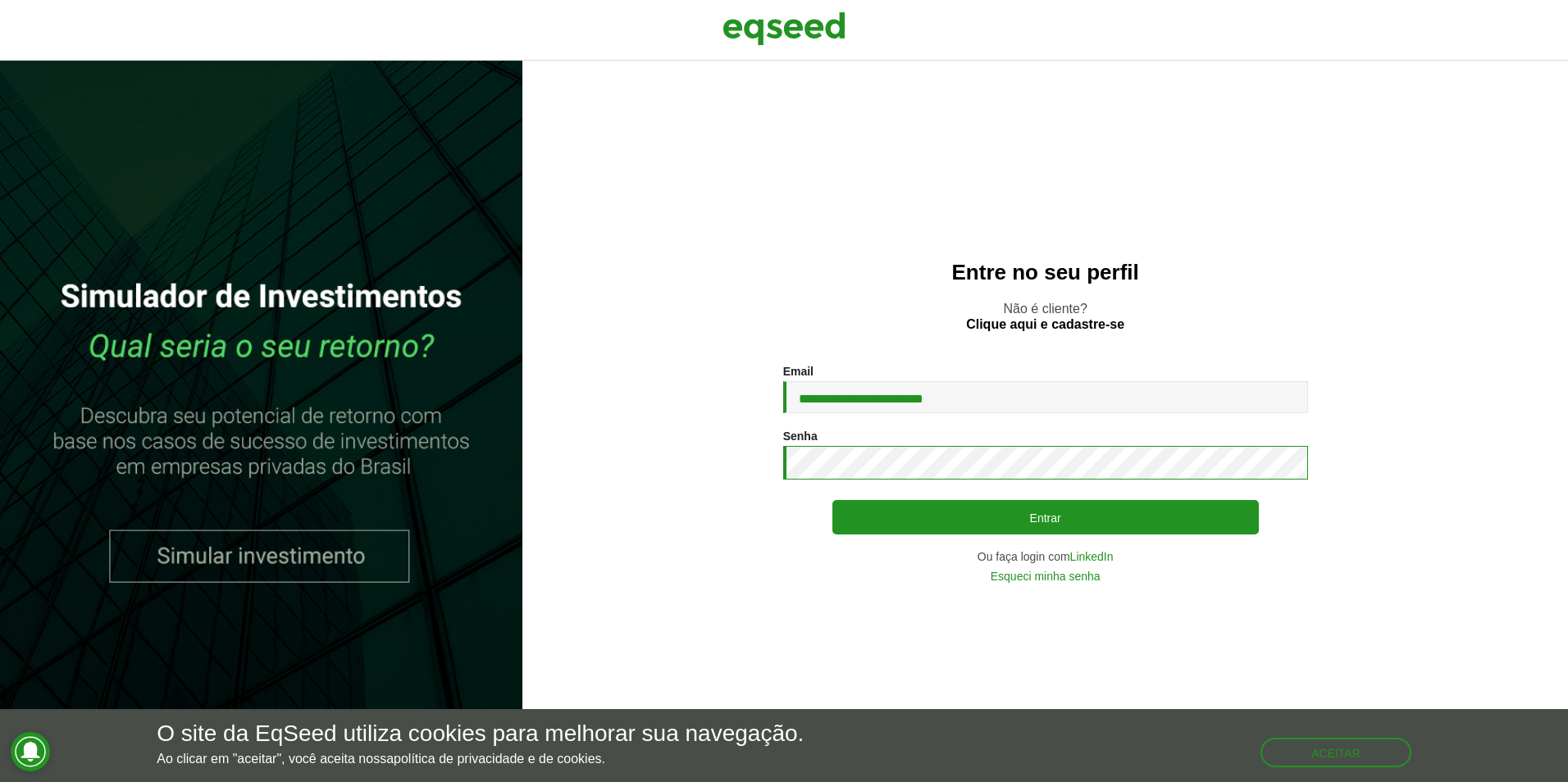 click on "Entrar" at bounding box center (1046, 517) 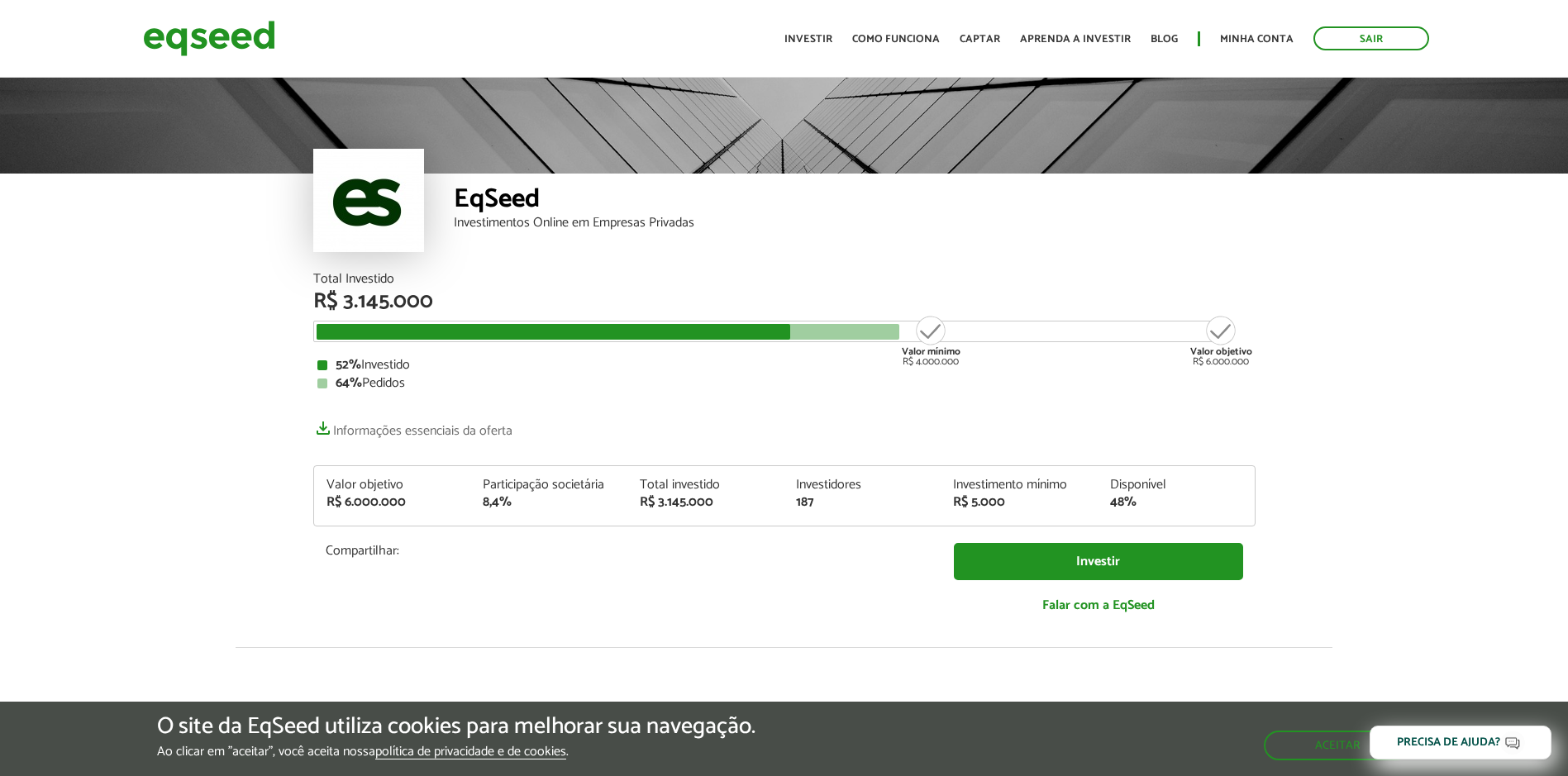 scroll, scrollTop: 0, scrollLeft: 0, axis: both 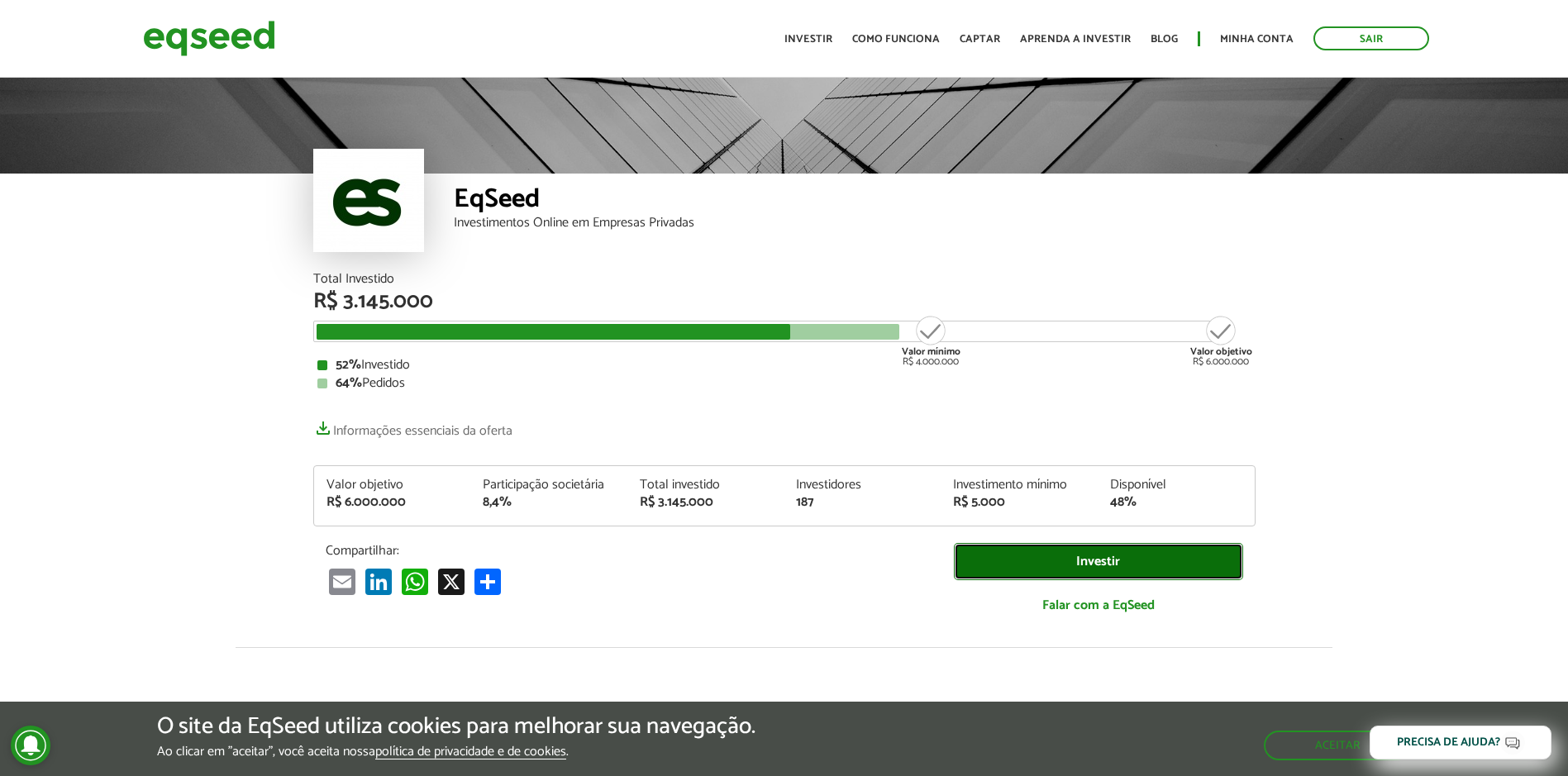 click on "Investir" at bounding box center (1099, 561) 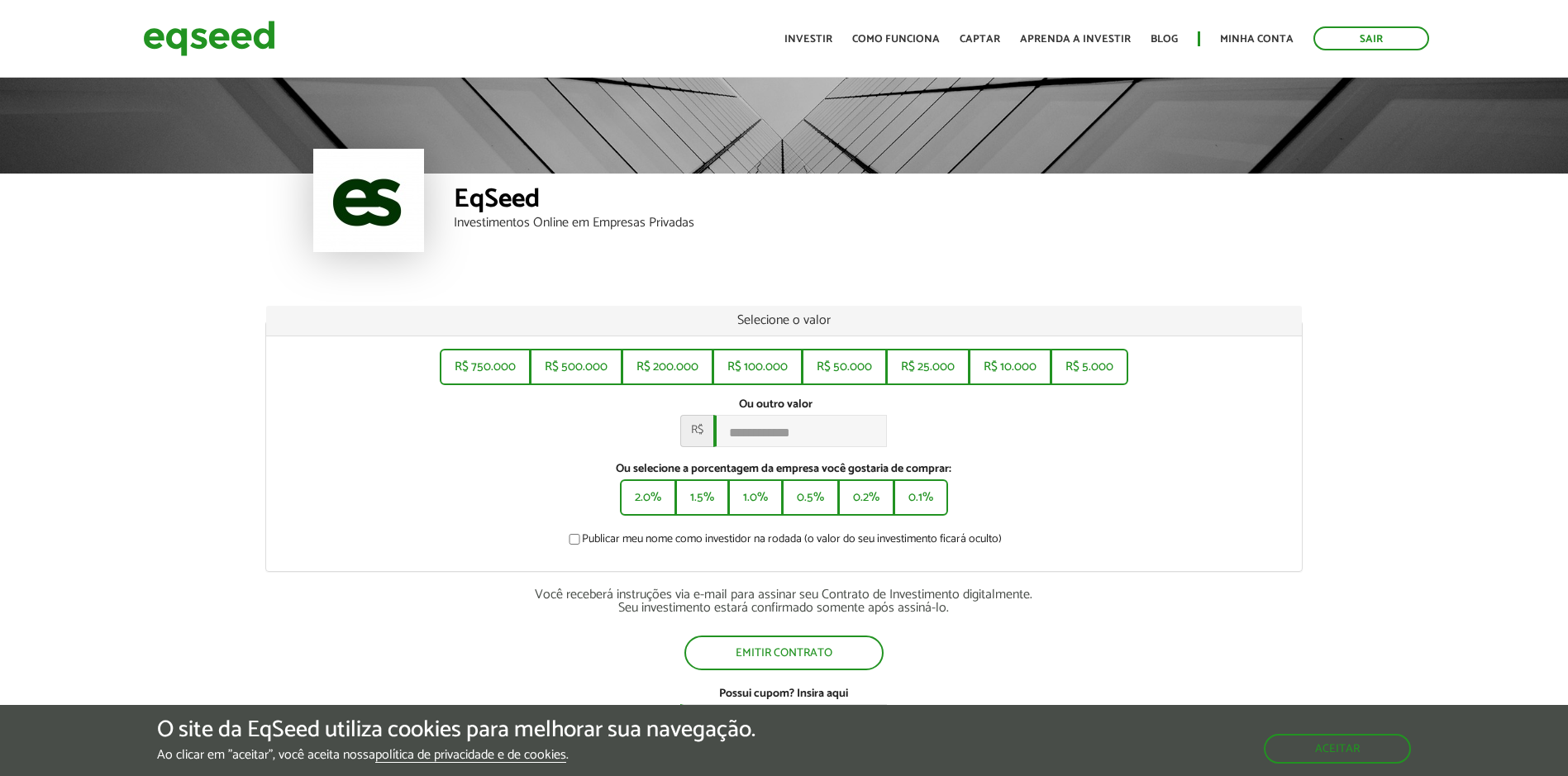 scroll, scrollTop: 0, scrollLeft: 0, axis: both 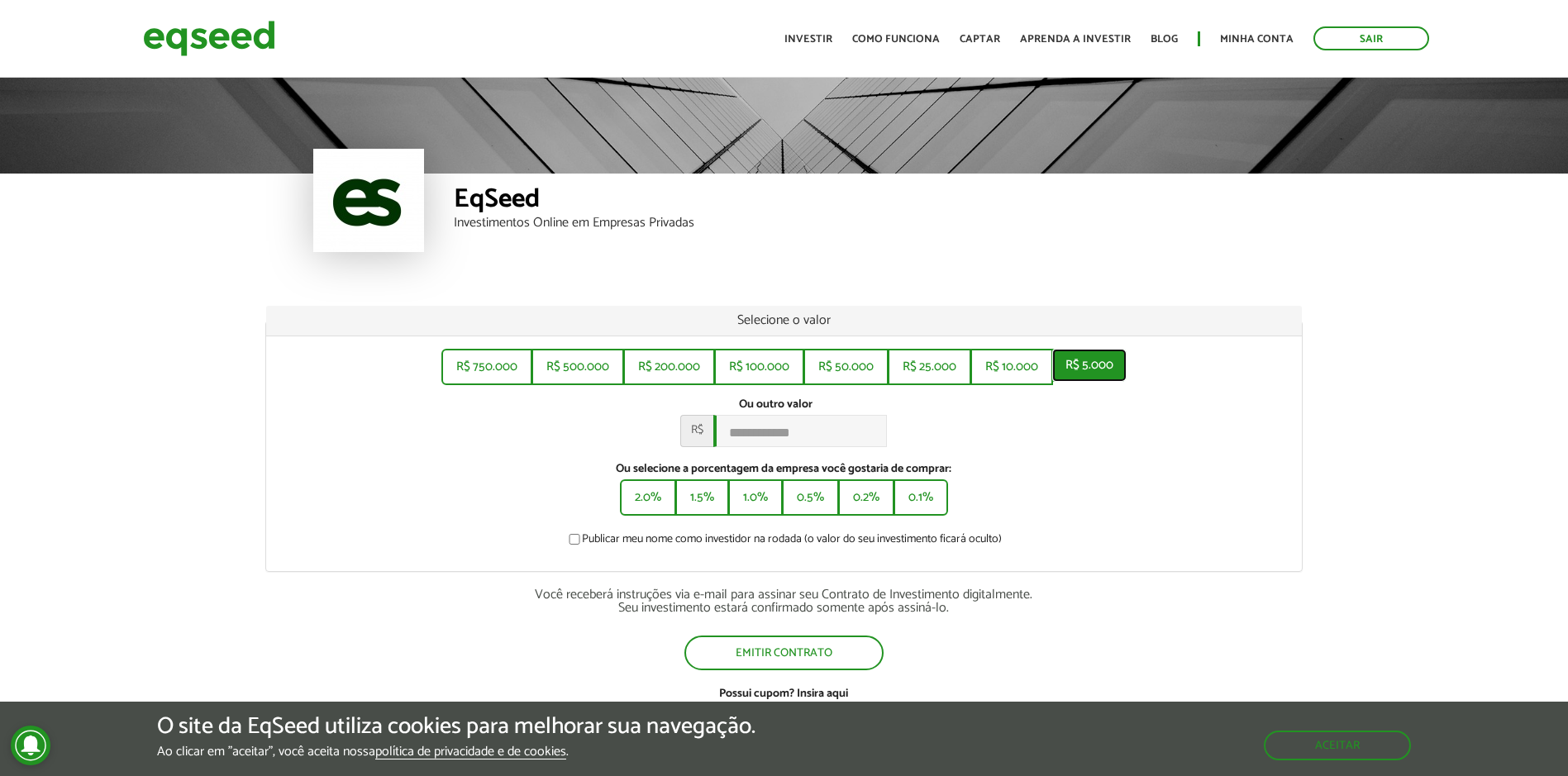 click on "R$ 5.000" at bounding box center (1089, 365) 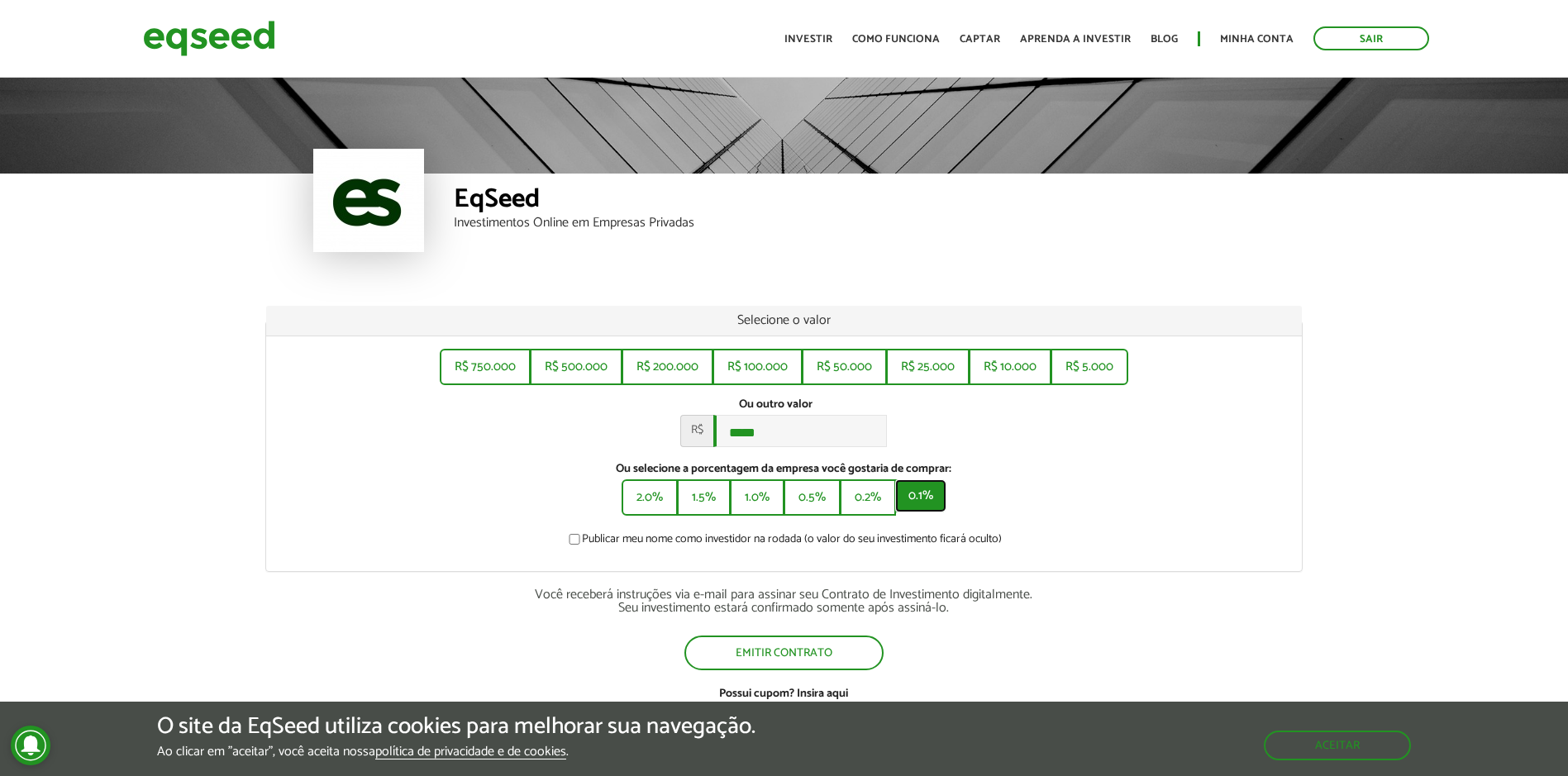 click on "0.1%" at bounding box center (921, 496) 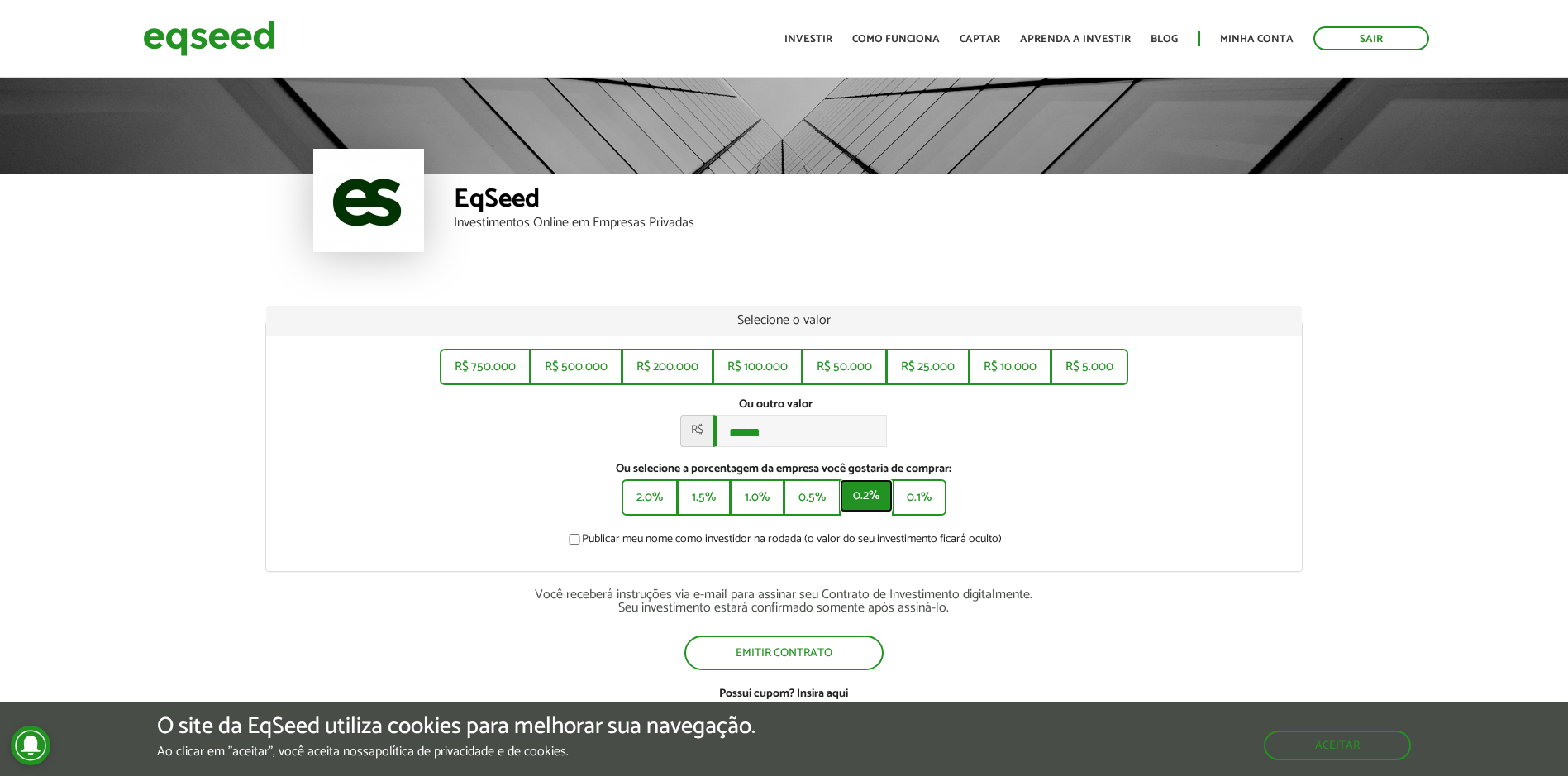 click on "0.2%" at bounding box center [866, 496] 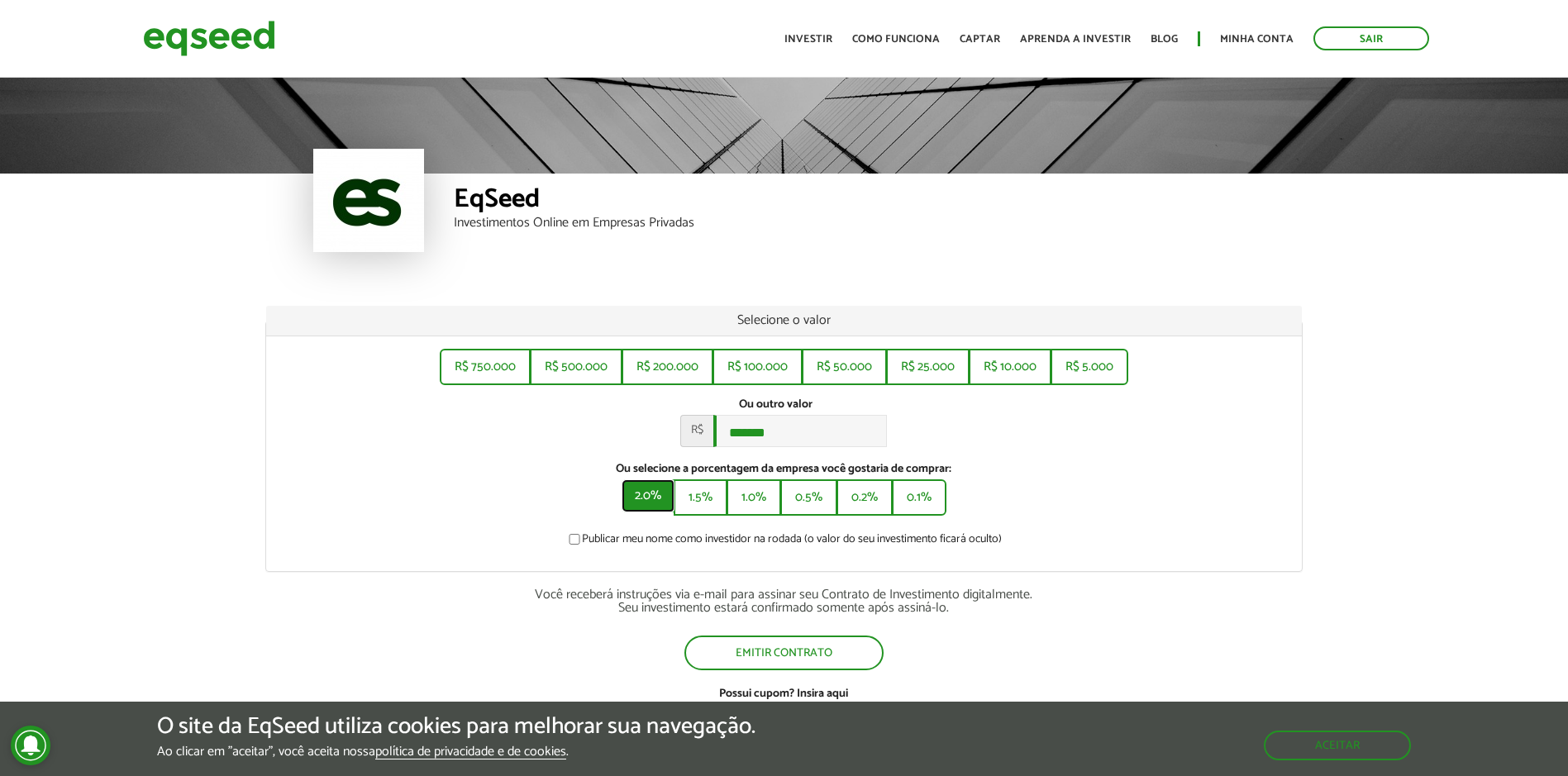 click on "2.0%" at bounding box center [648, 496] 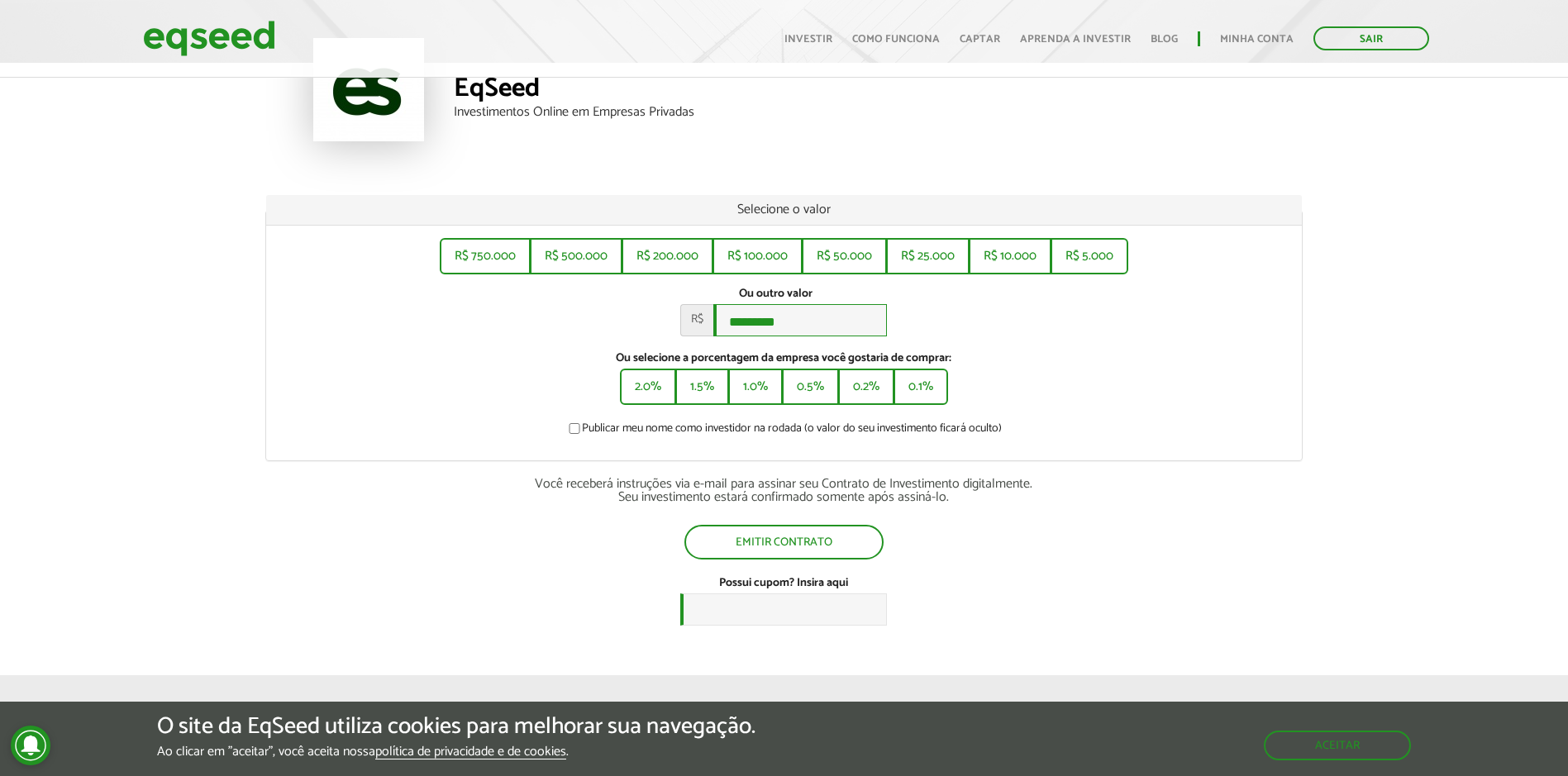 scroll, scrollTop: 0, scrollLeft: 0, axis: both 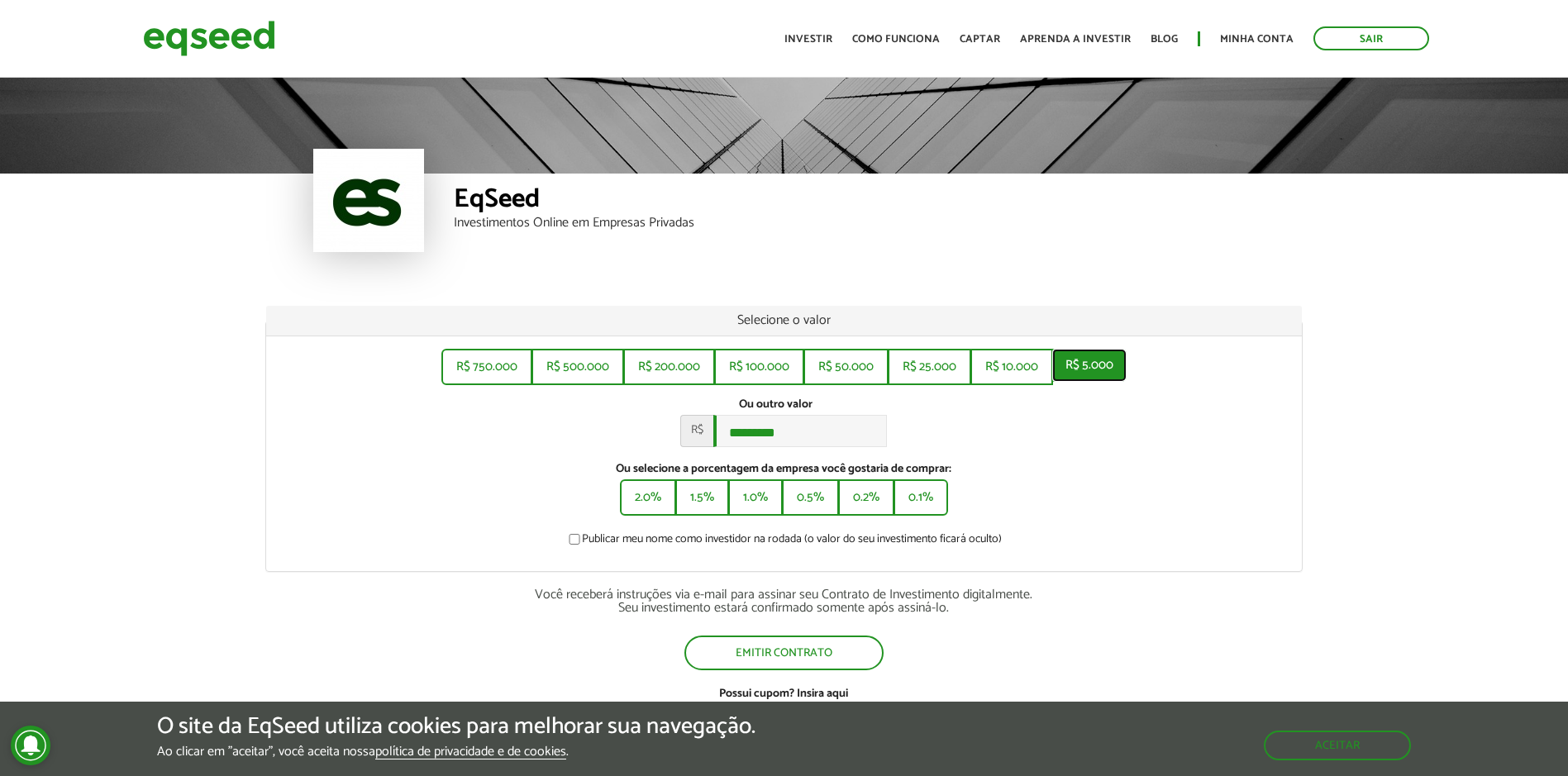 click on "R$ 5.000" at bounding box center (1089, 365) 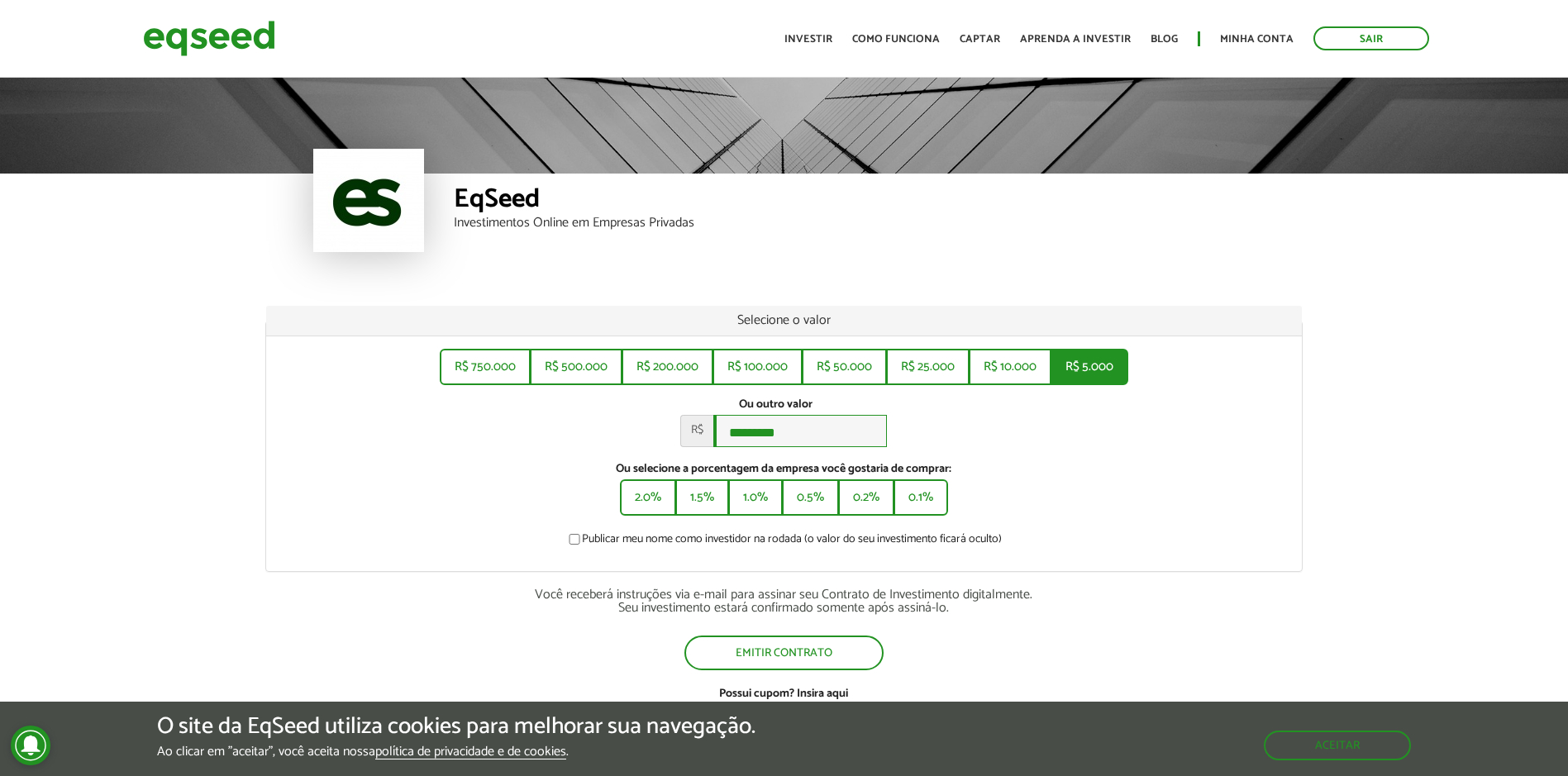 type on "*****" 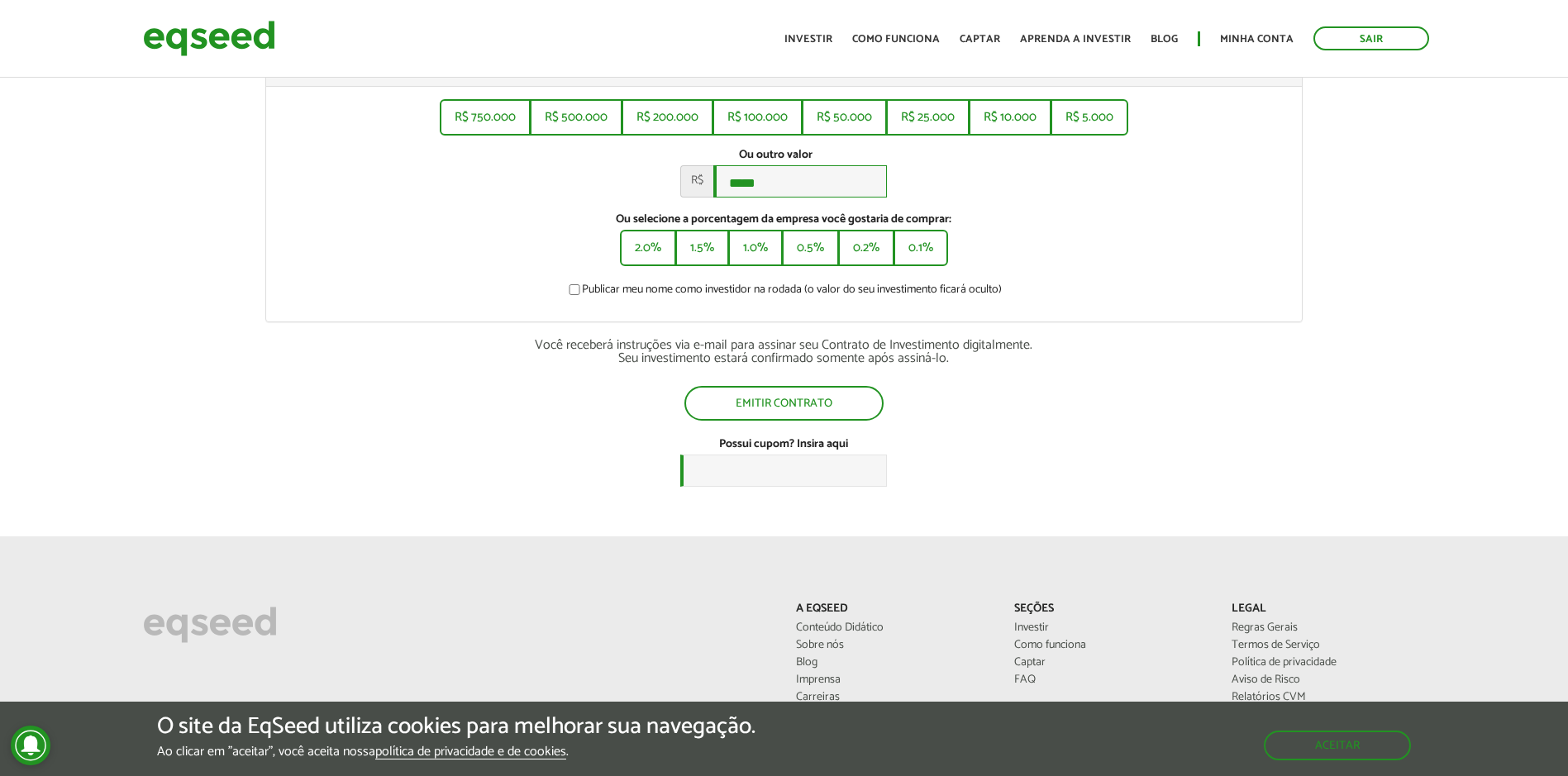 scroll, scrollTop: 0, scrollLeft: 0, axis: both 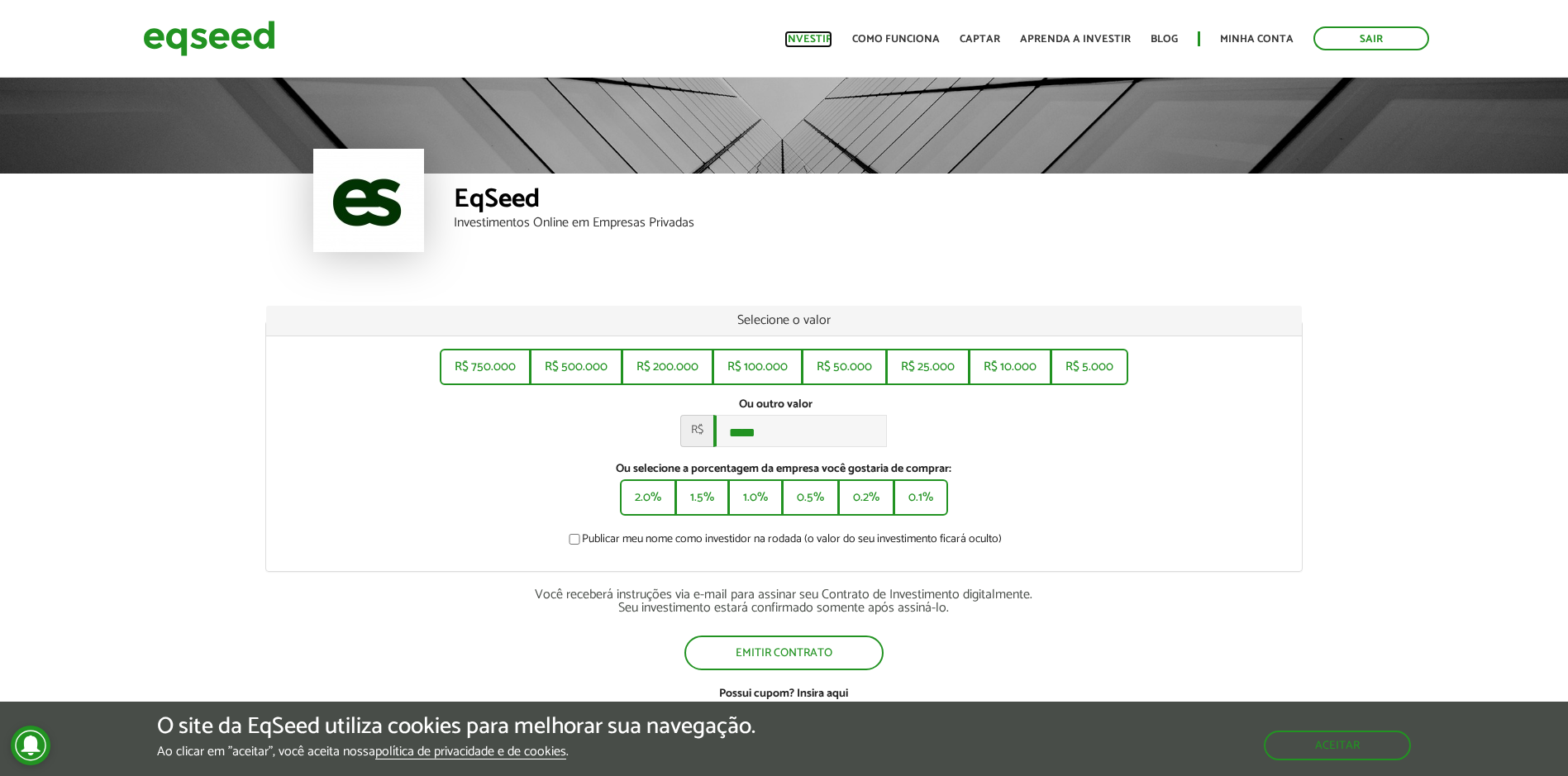 click on "Investir" at bounding box center (808, 39) 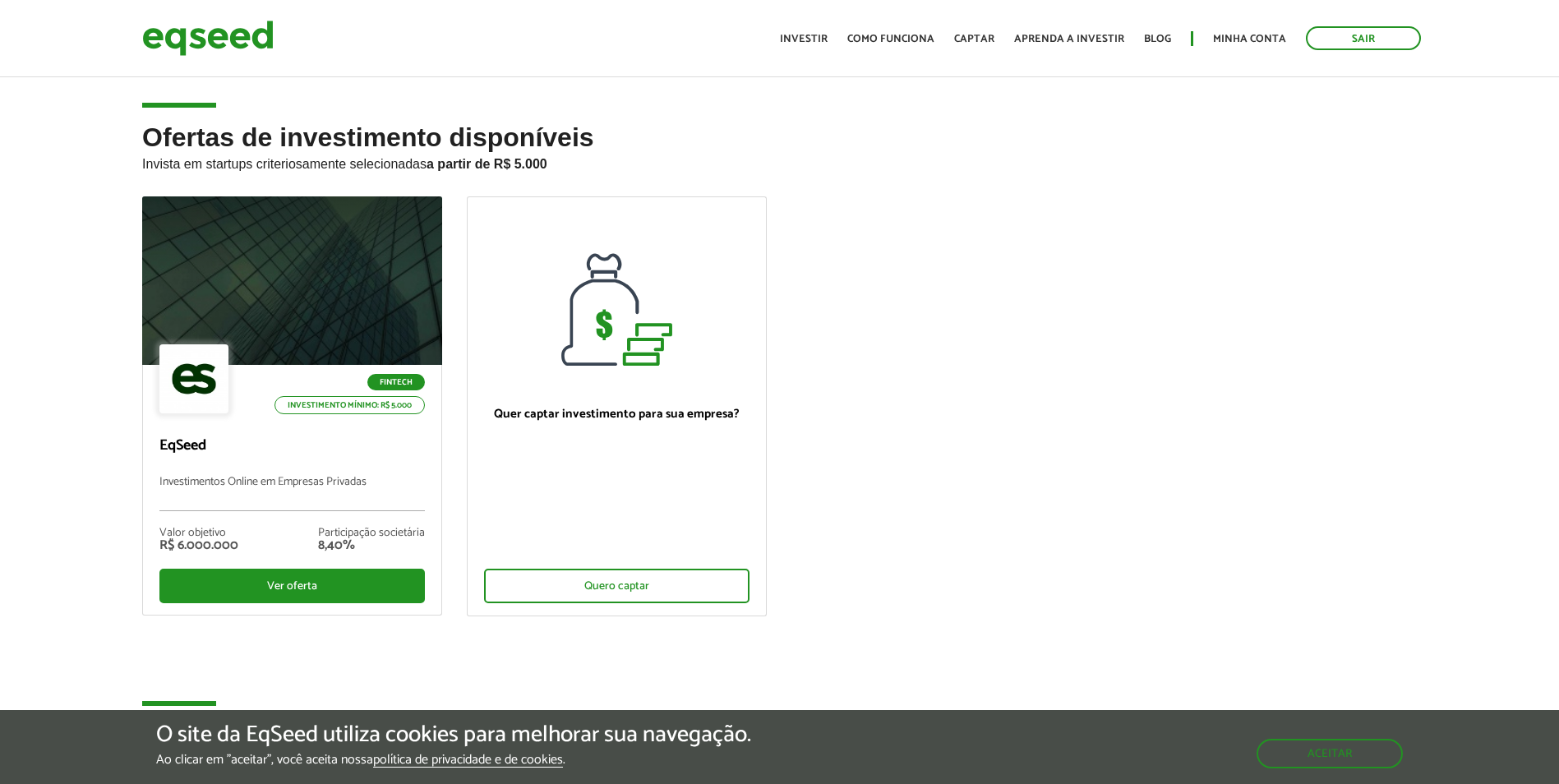 scroll, scrollTop: 0, scrollLeft: 0, axis: both 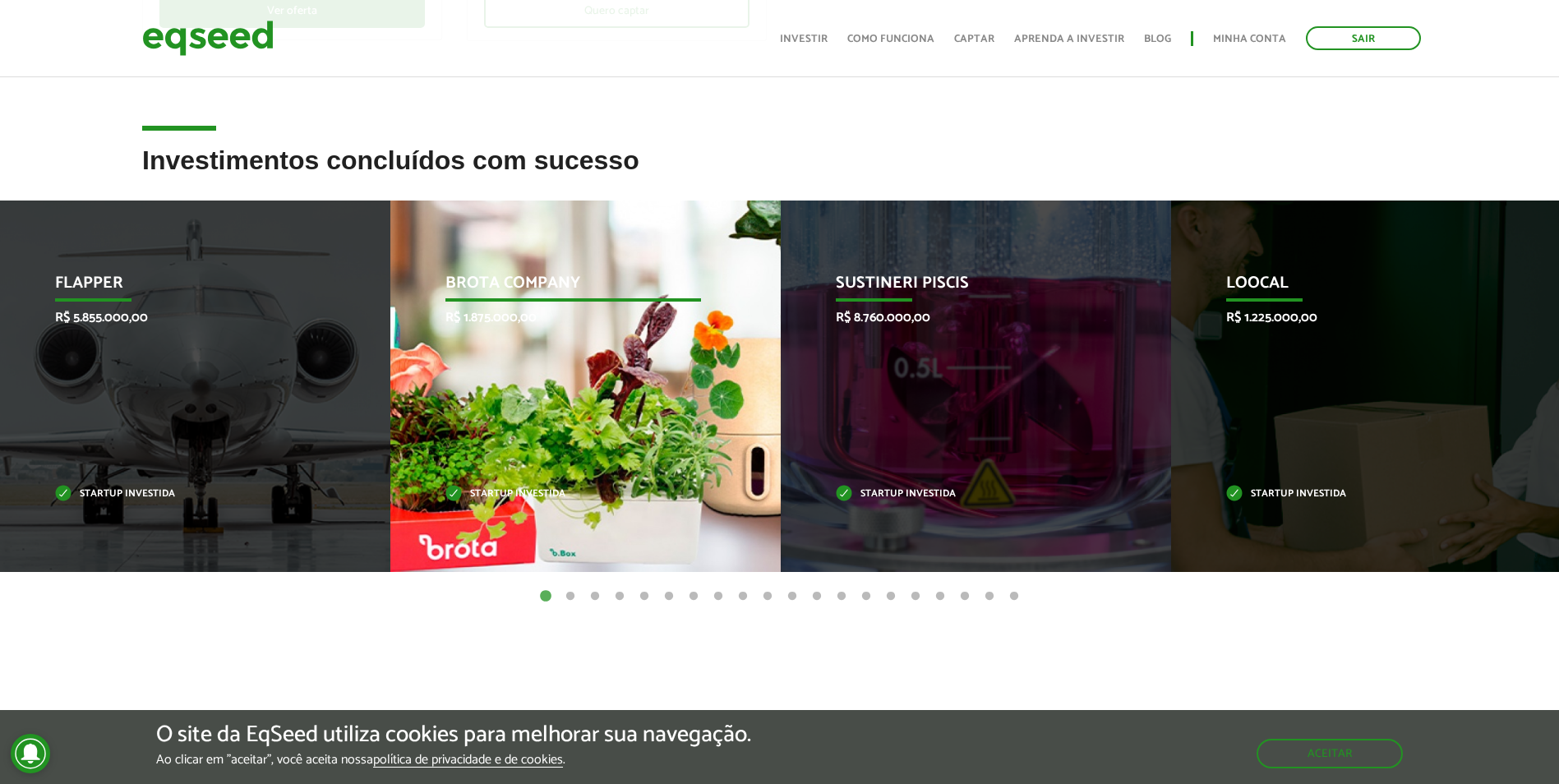 click on "Brota Company
R$ 1.875.000,00
Startup investida" at bounding box center (573, 386) 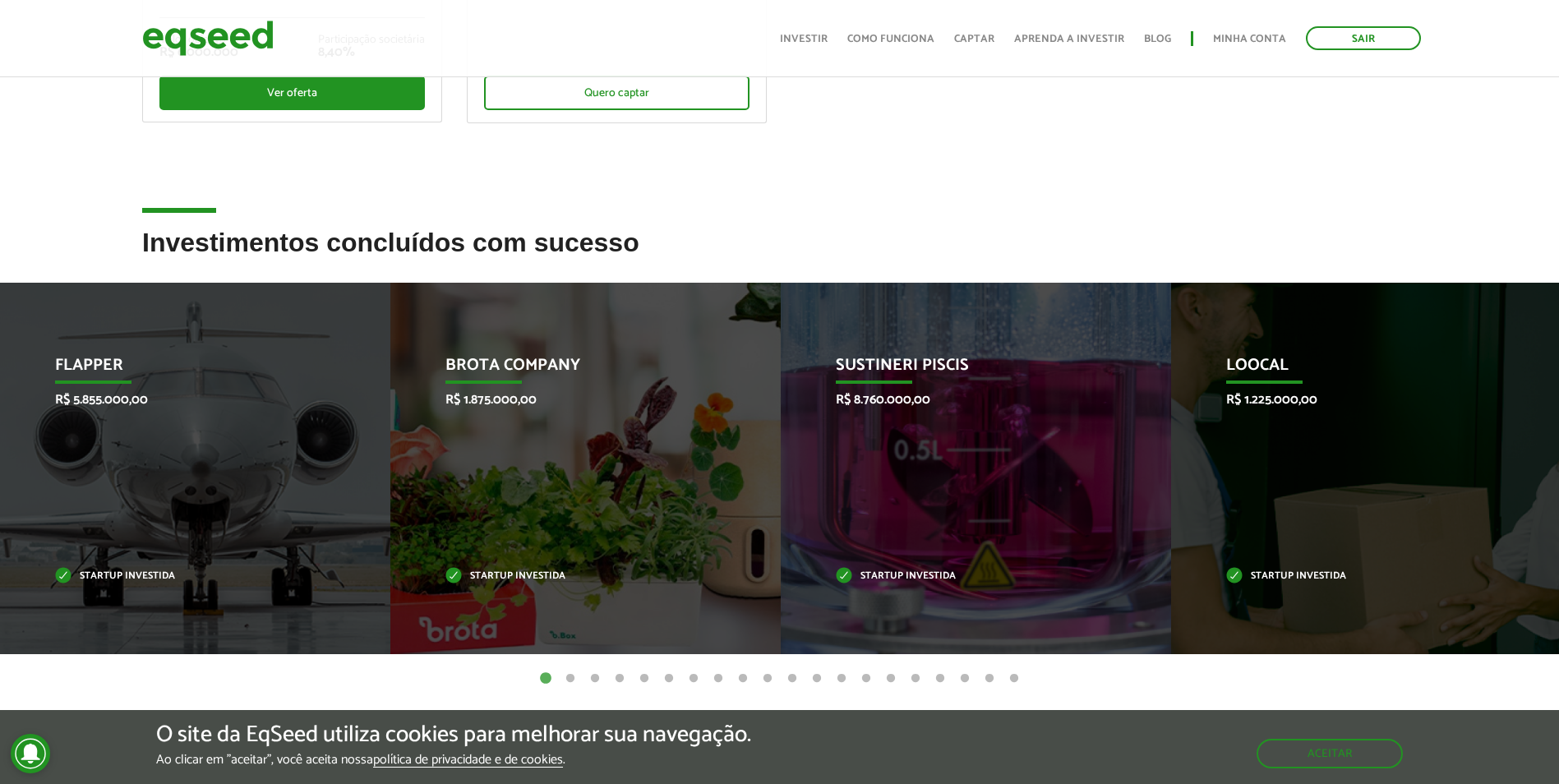 scroll, scrollTop: 164, scrollLeft: 0, axis: vertical 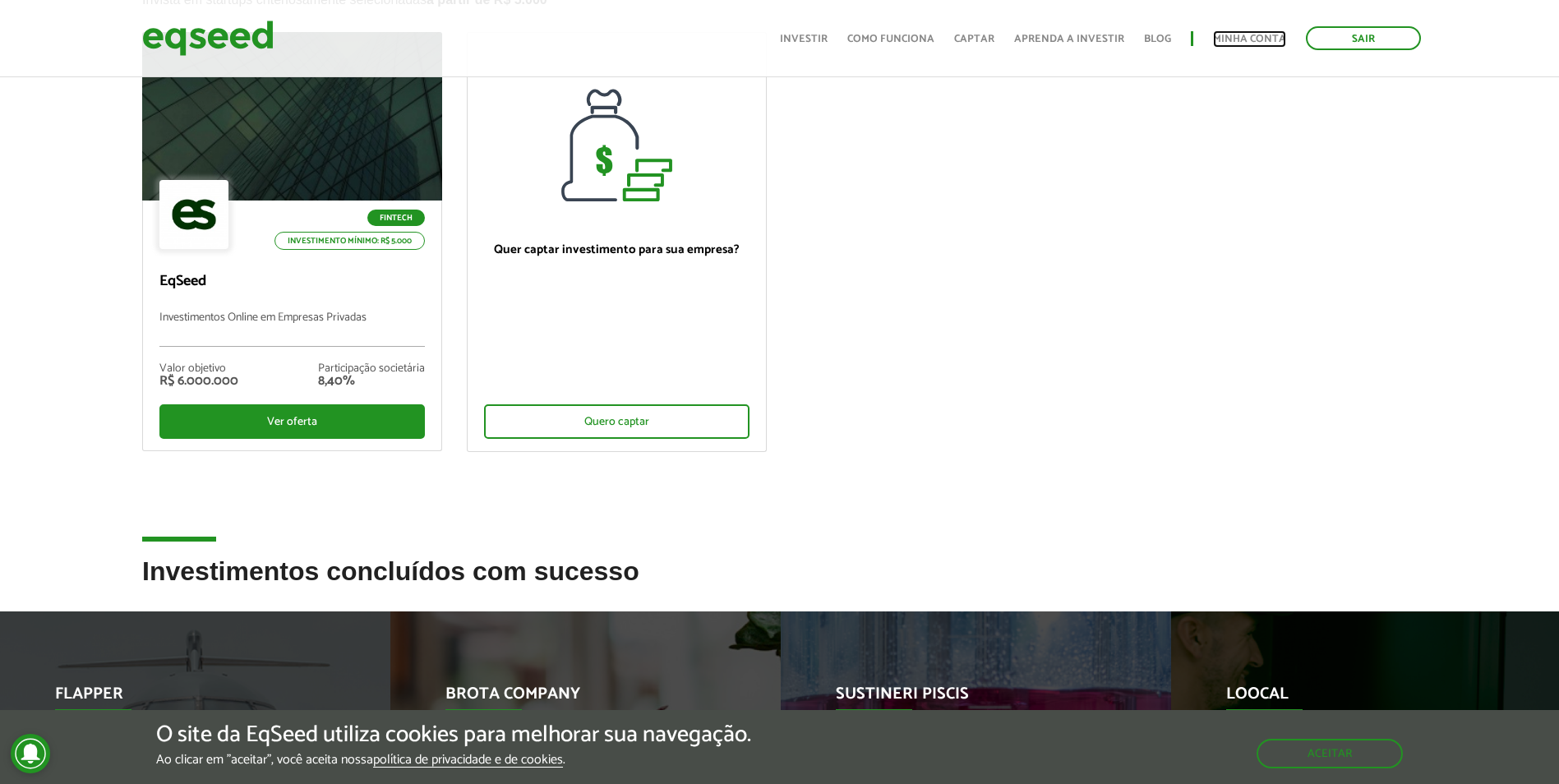 click on "Minha conta" at bounding box center [1249, 39] 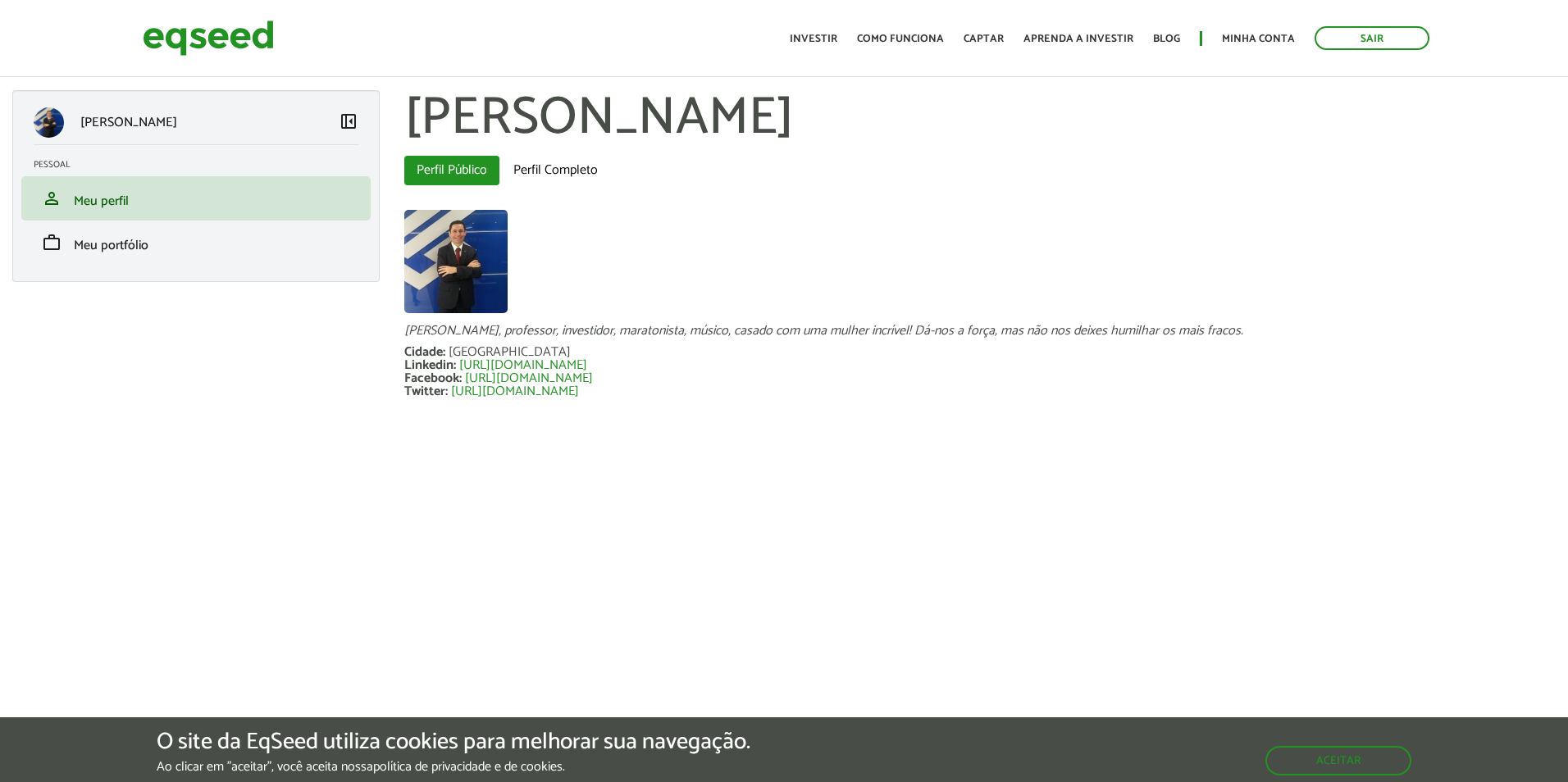 scroll, scrollTop: 0, scrollLeft: 0, axis: both 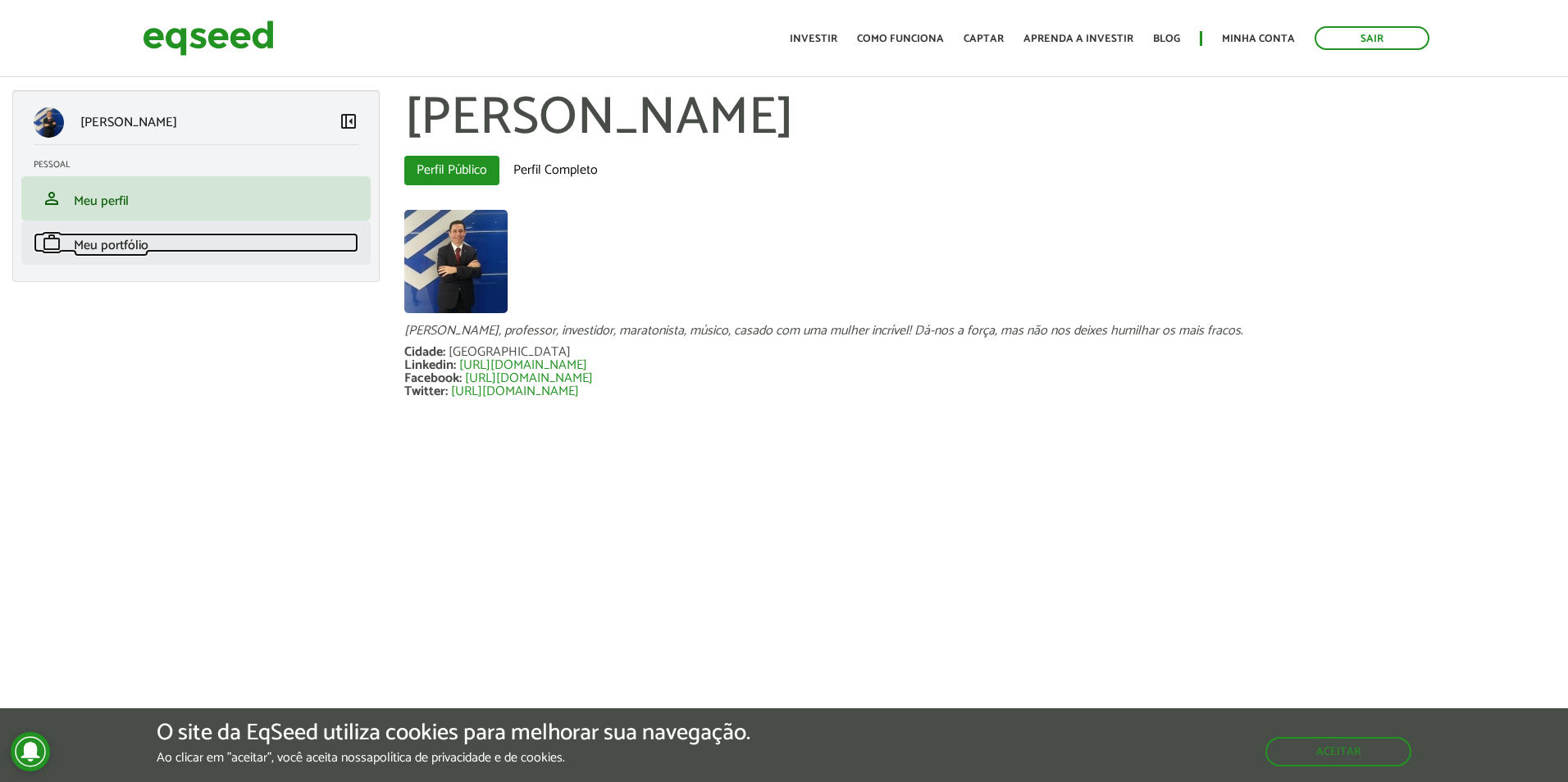 click on "Meu portfólio" at bounding box center (111, 245) 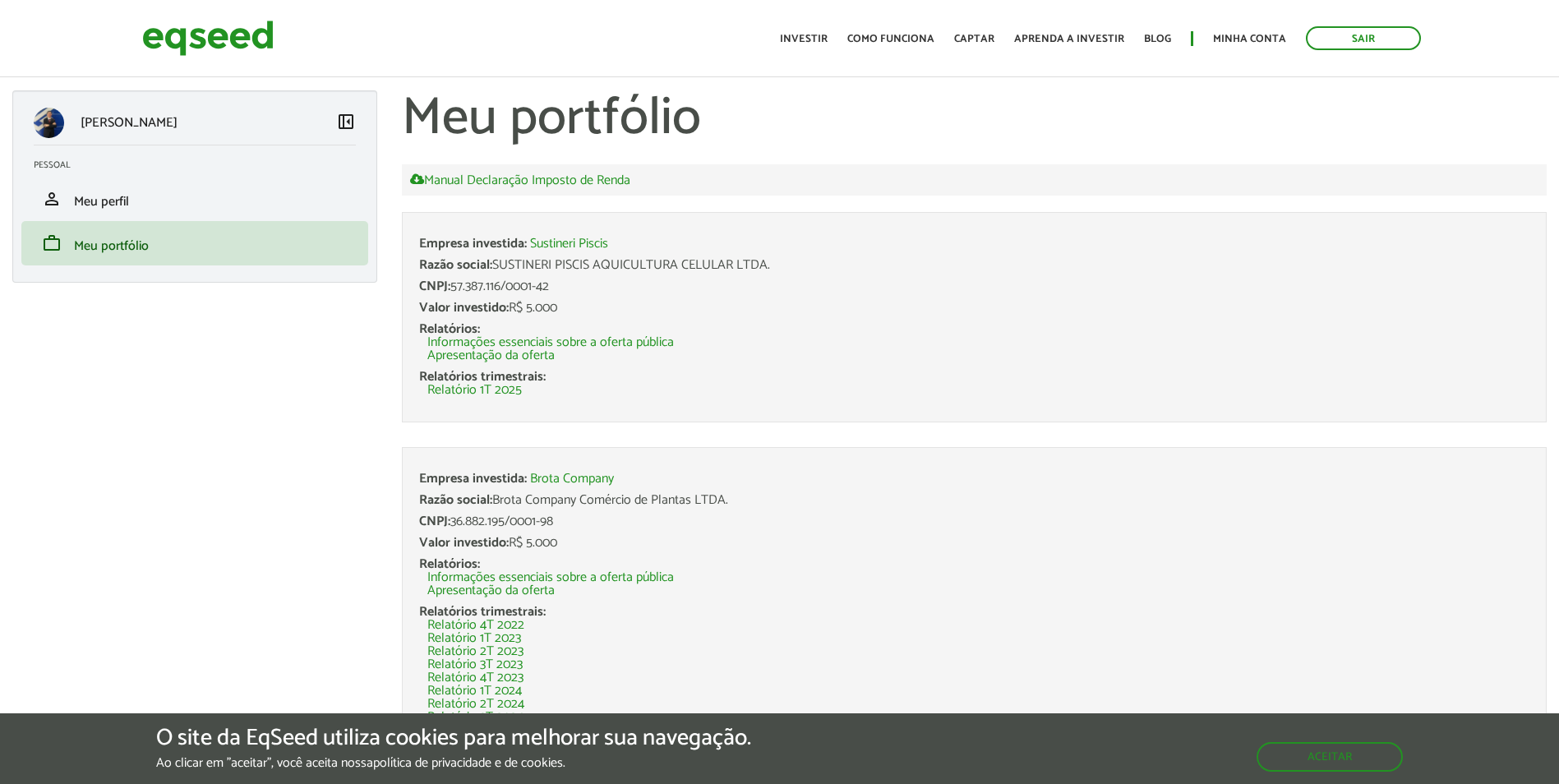 scroll, scrollTop: 0, scrollLeft: 0, axis: both 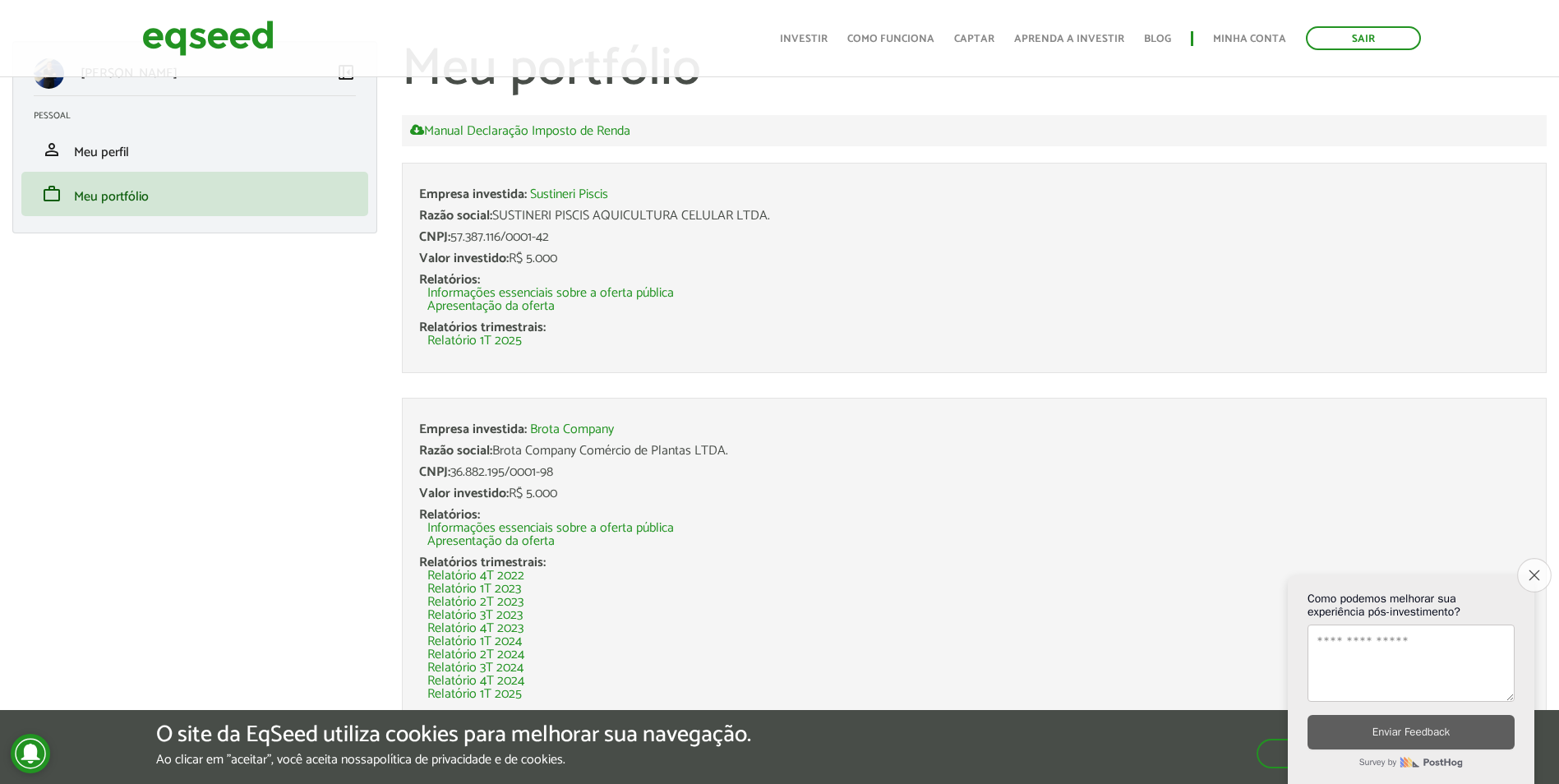 click 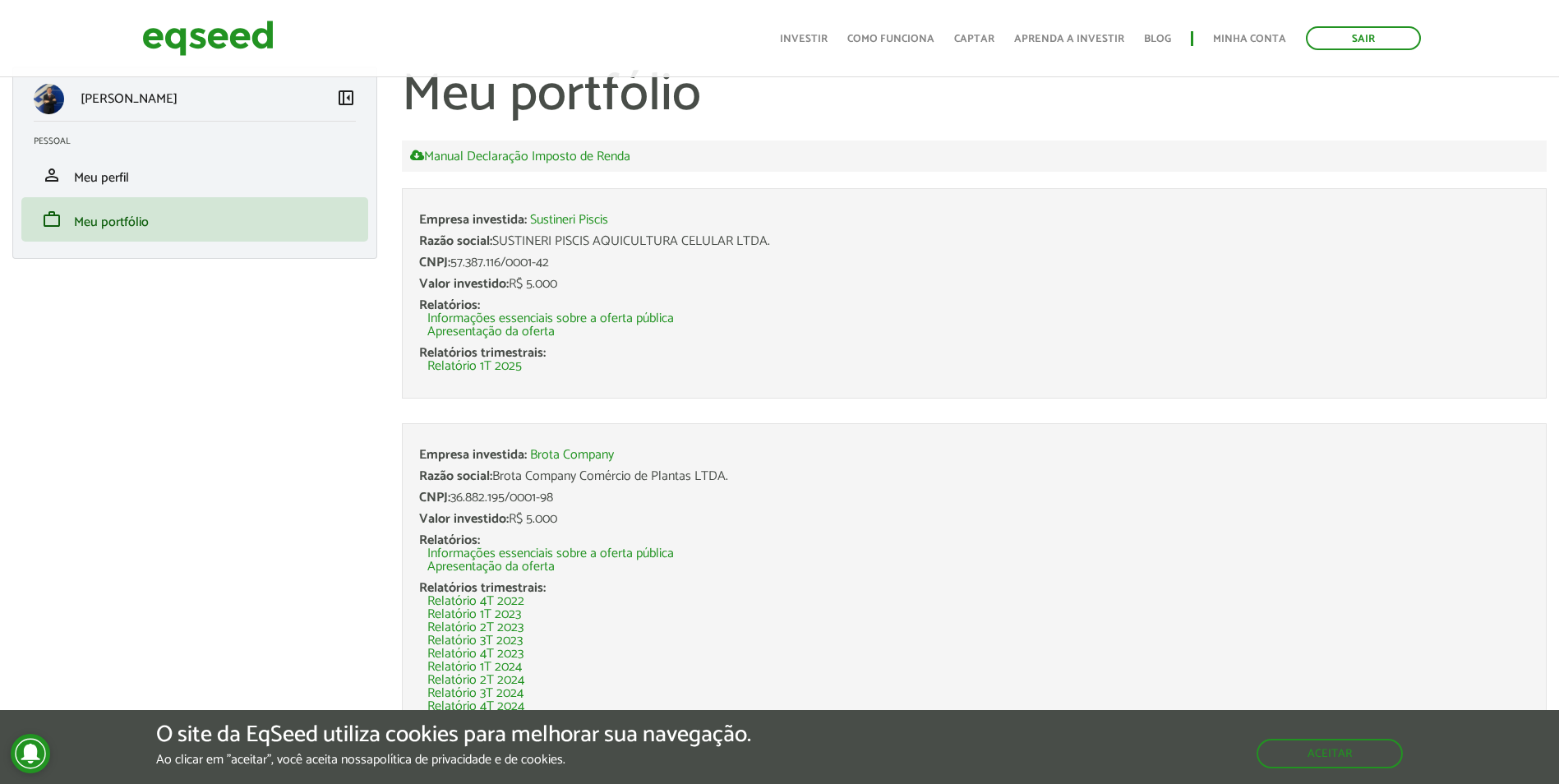 scroll, scrollTop: 0, scrollLeft: 0, axis: both 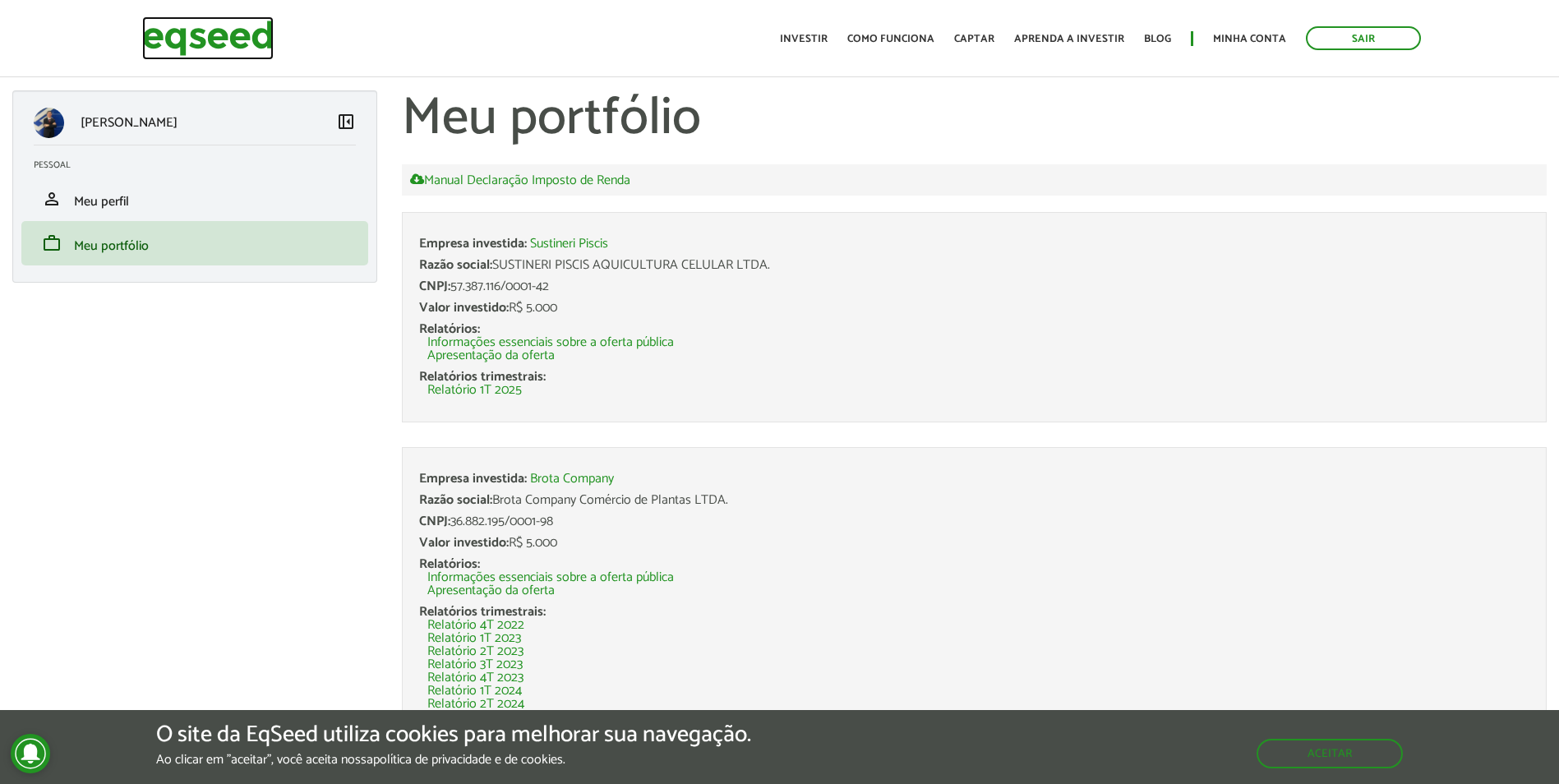 click at bounding box center [208, 38] 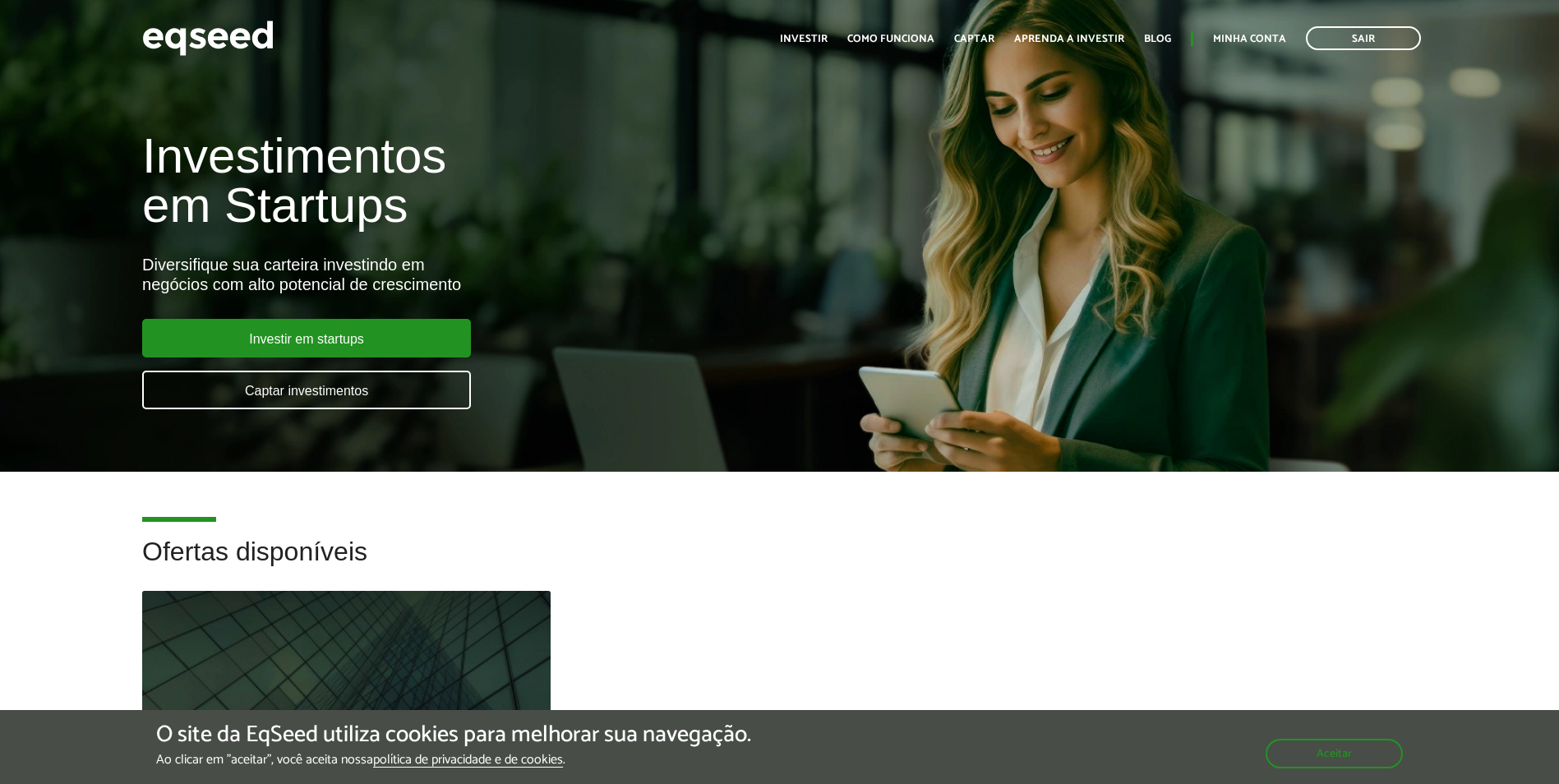 scroll, scrollTop: 0, scrollLeft: 0, axis: both 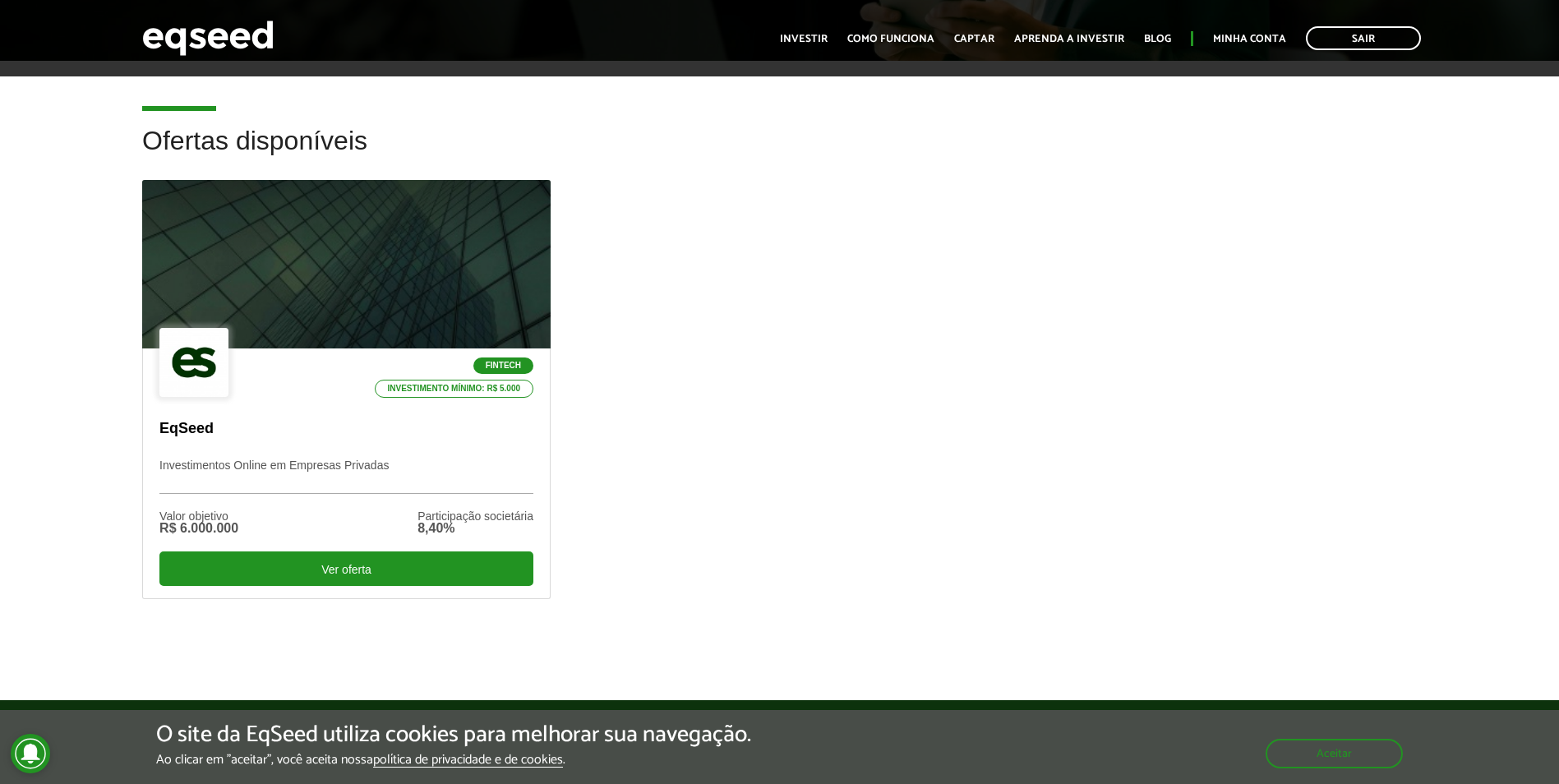 drag, startPoint x: 864, startPoint y: 390, endPoint x: 849, endPoint y: 397, distance: 16.55295 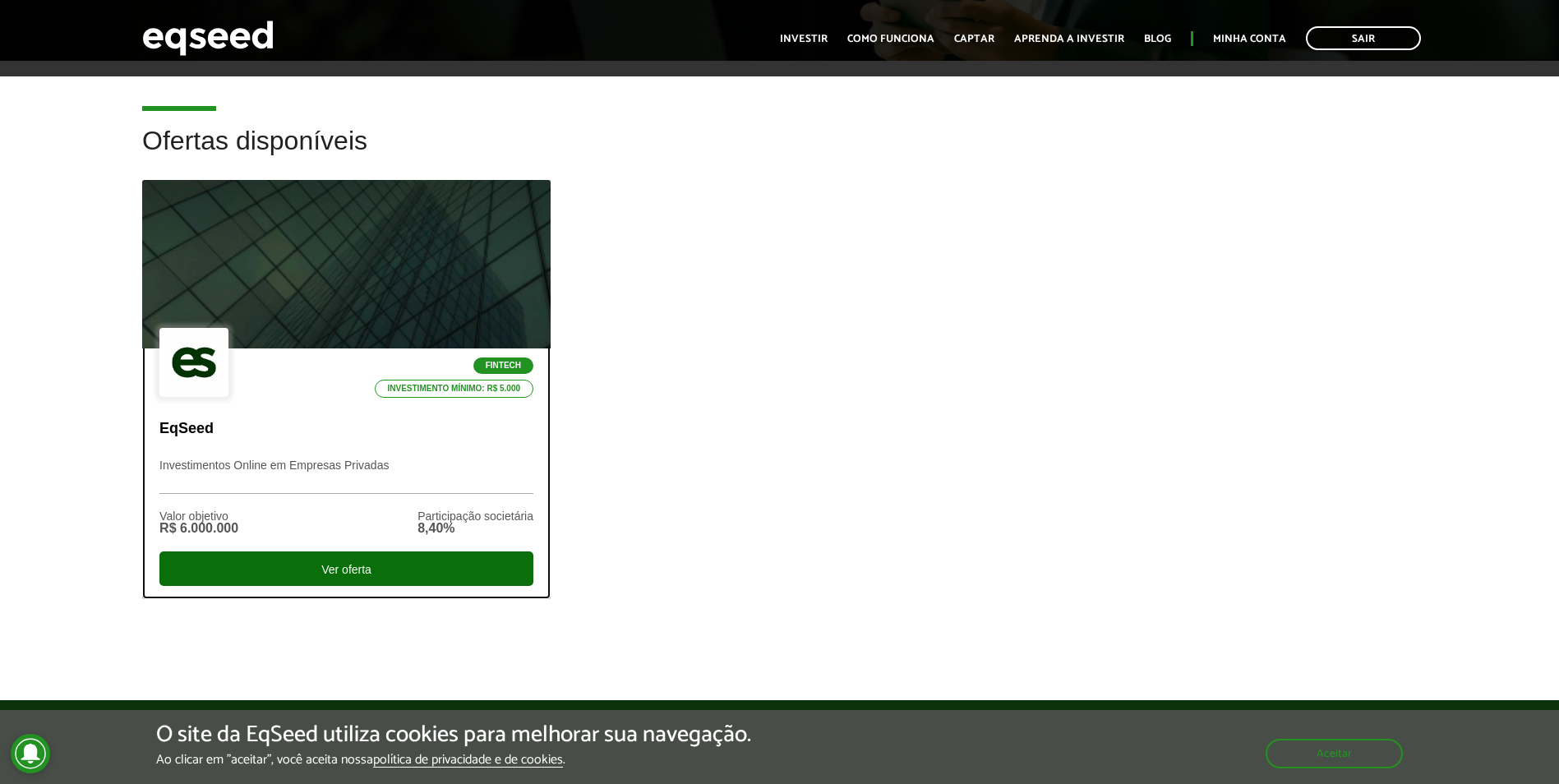click on "Ver oferta" at bounding box center (346, 569) 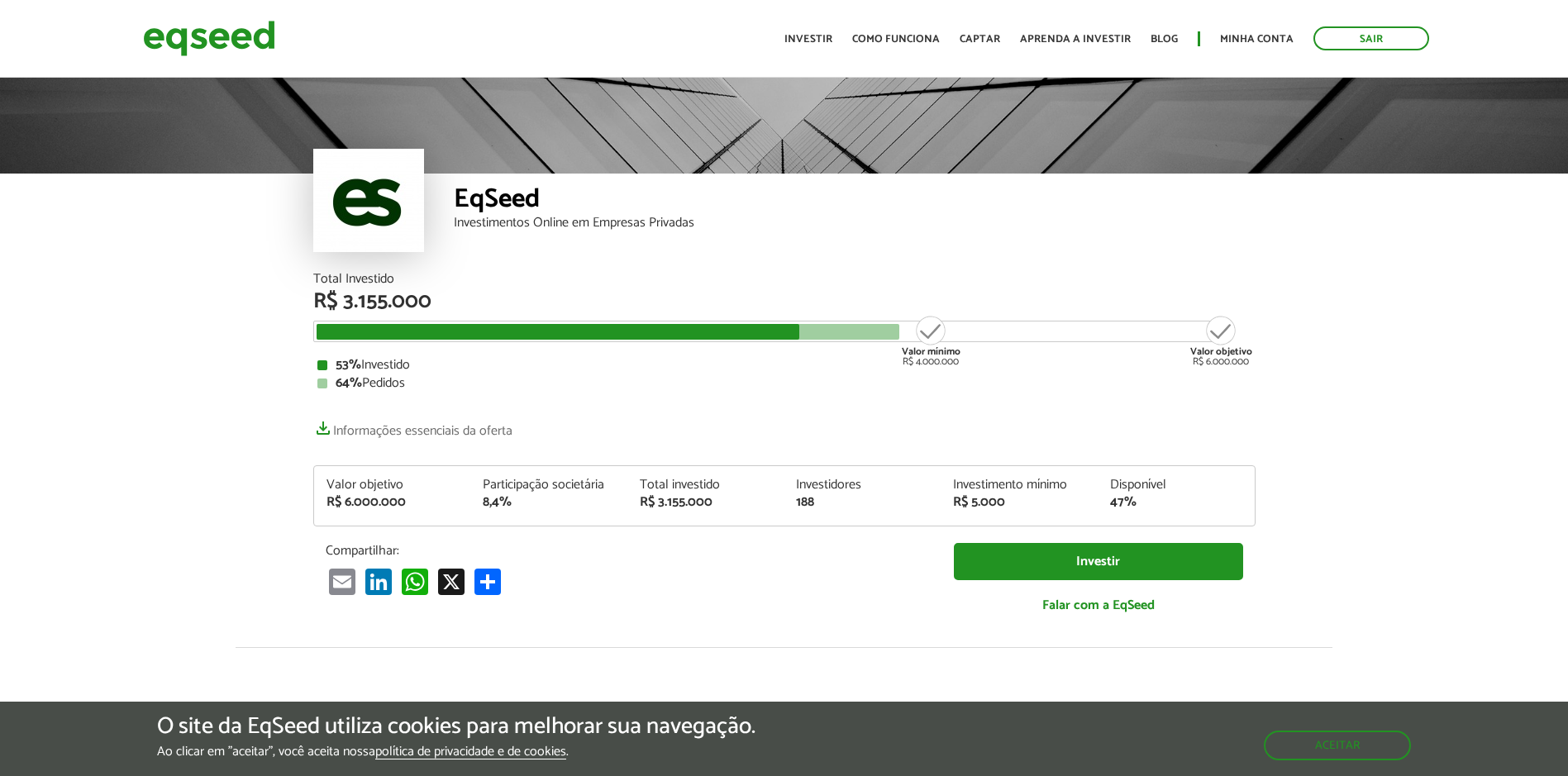 scroll, scrollTop: 0, scrollLeft: 0, axis: both 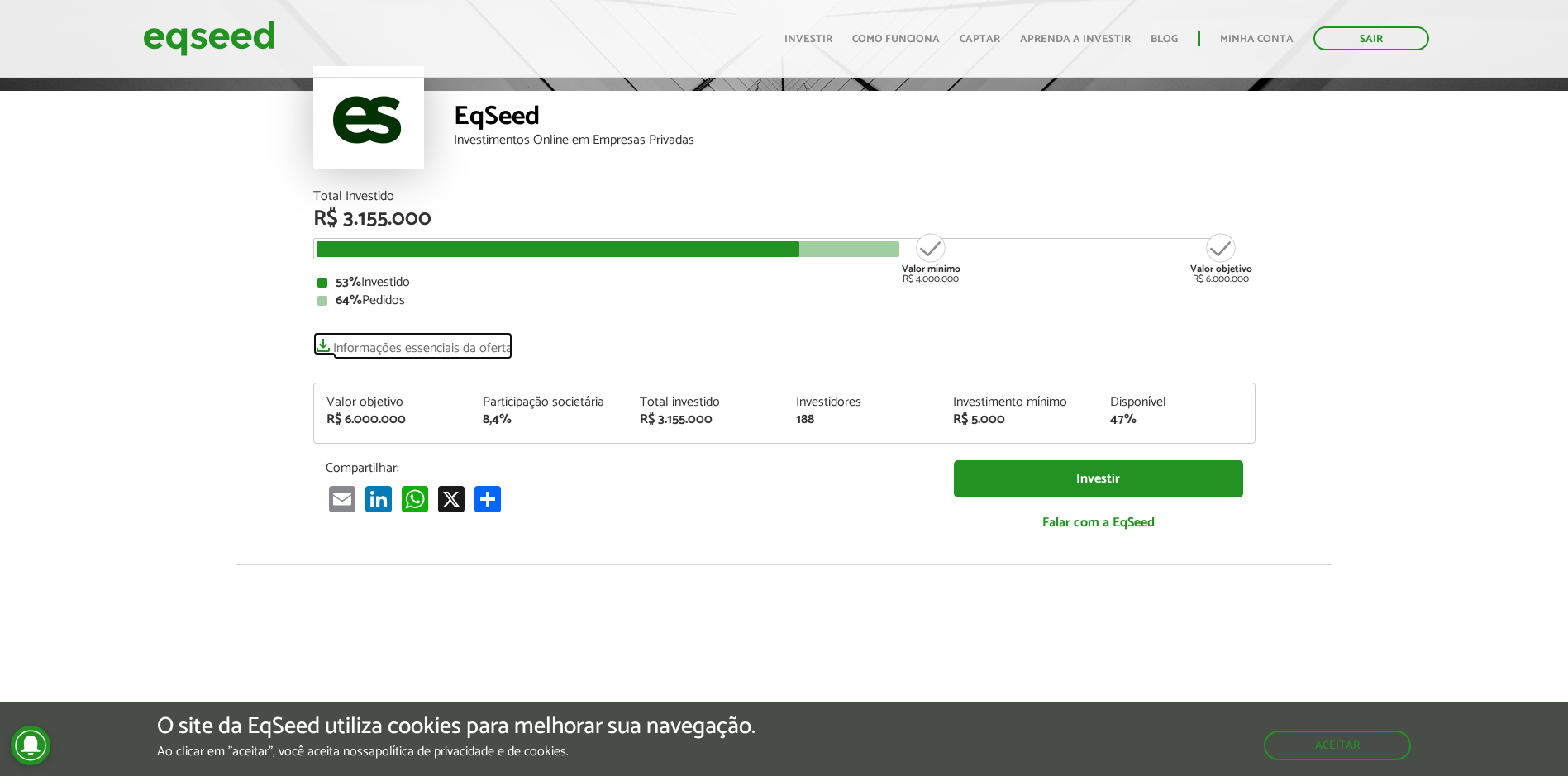 click on "Informações essenciais da oferta" at bounding box center [412, 344] 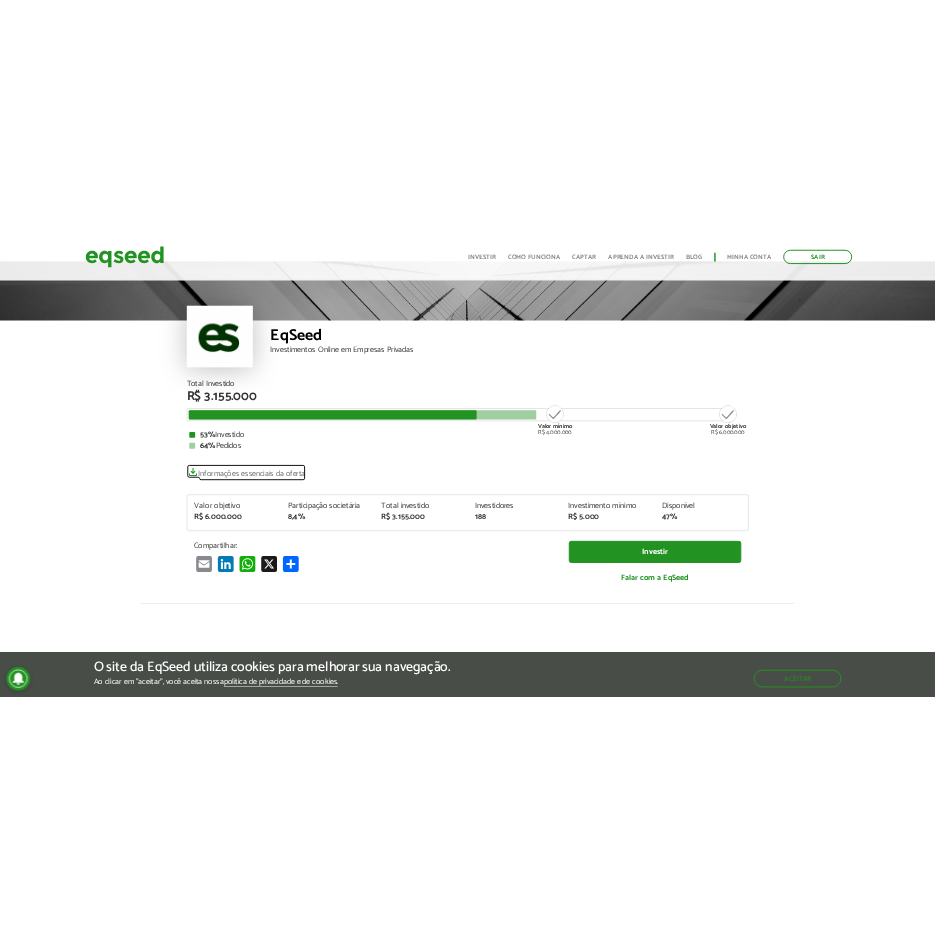 scroll, scrollTop: 0, scrollLeft: 0, axis: both 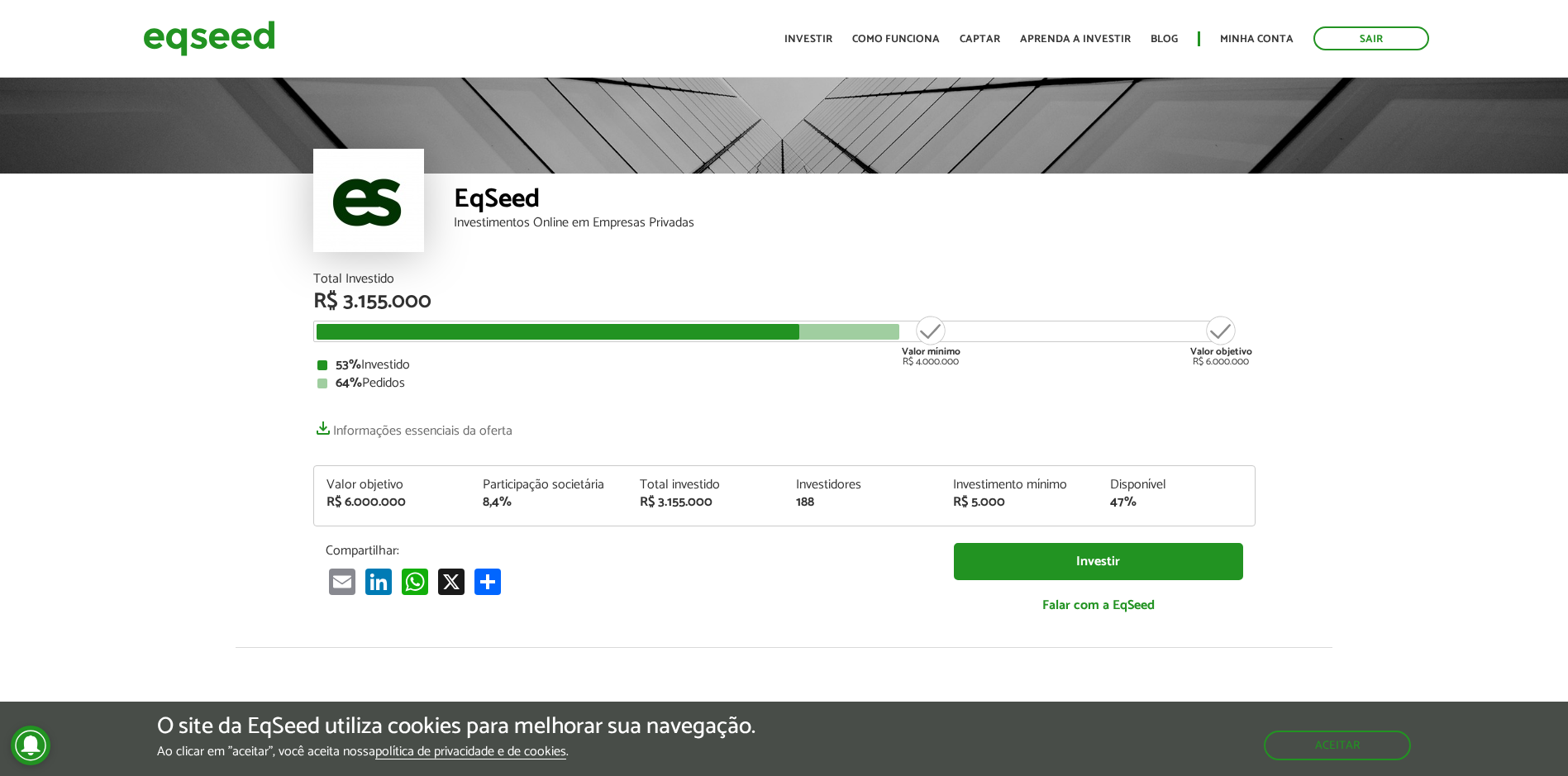 click on "EqSeed
Investimentos Online em Empresas Privadas" at bounding box center (784, 174) 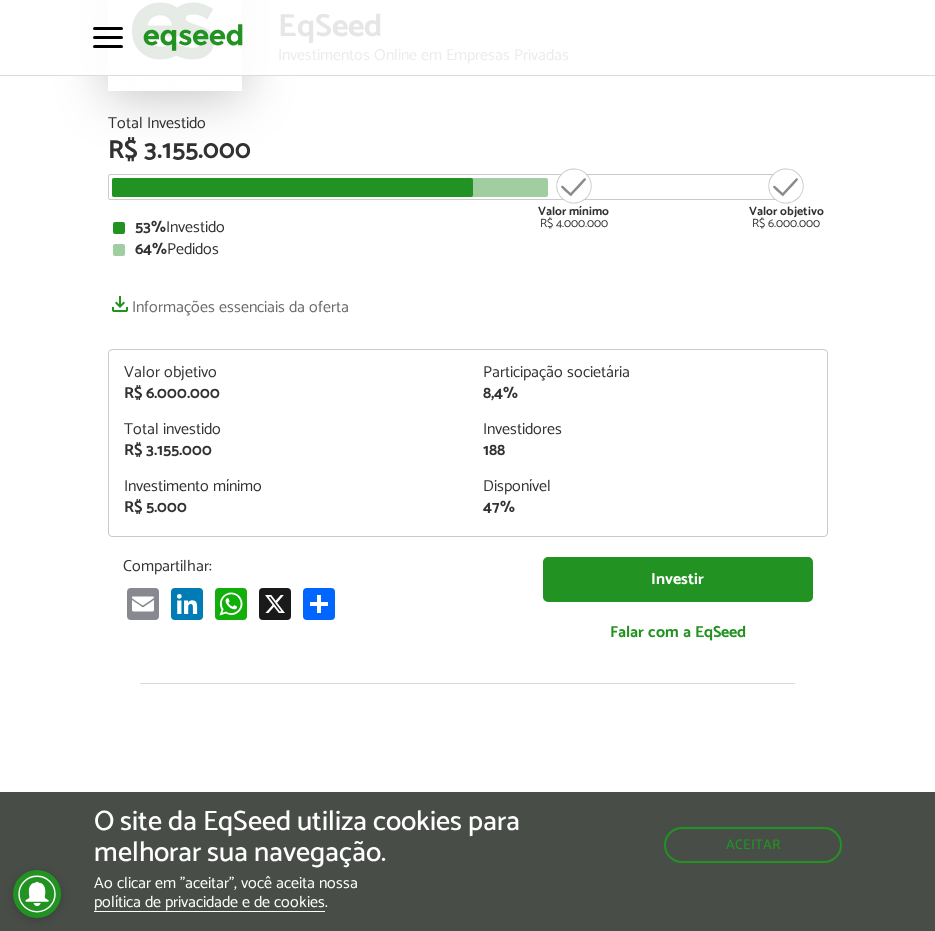 scroll, scrollTop: 0, scrollLeft: 0, axis: both 